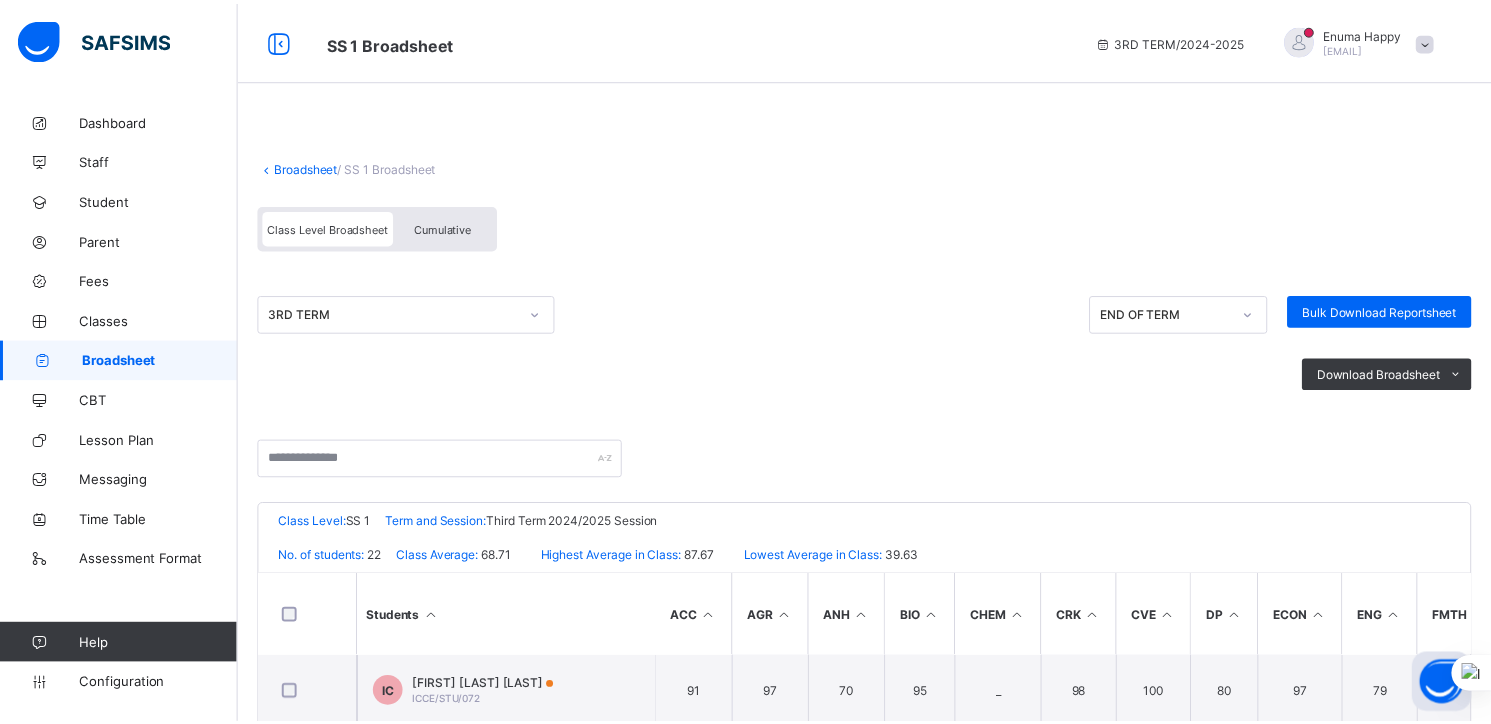 scroll, scrollTop: 0, scrollLeft: 0, axis: both 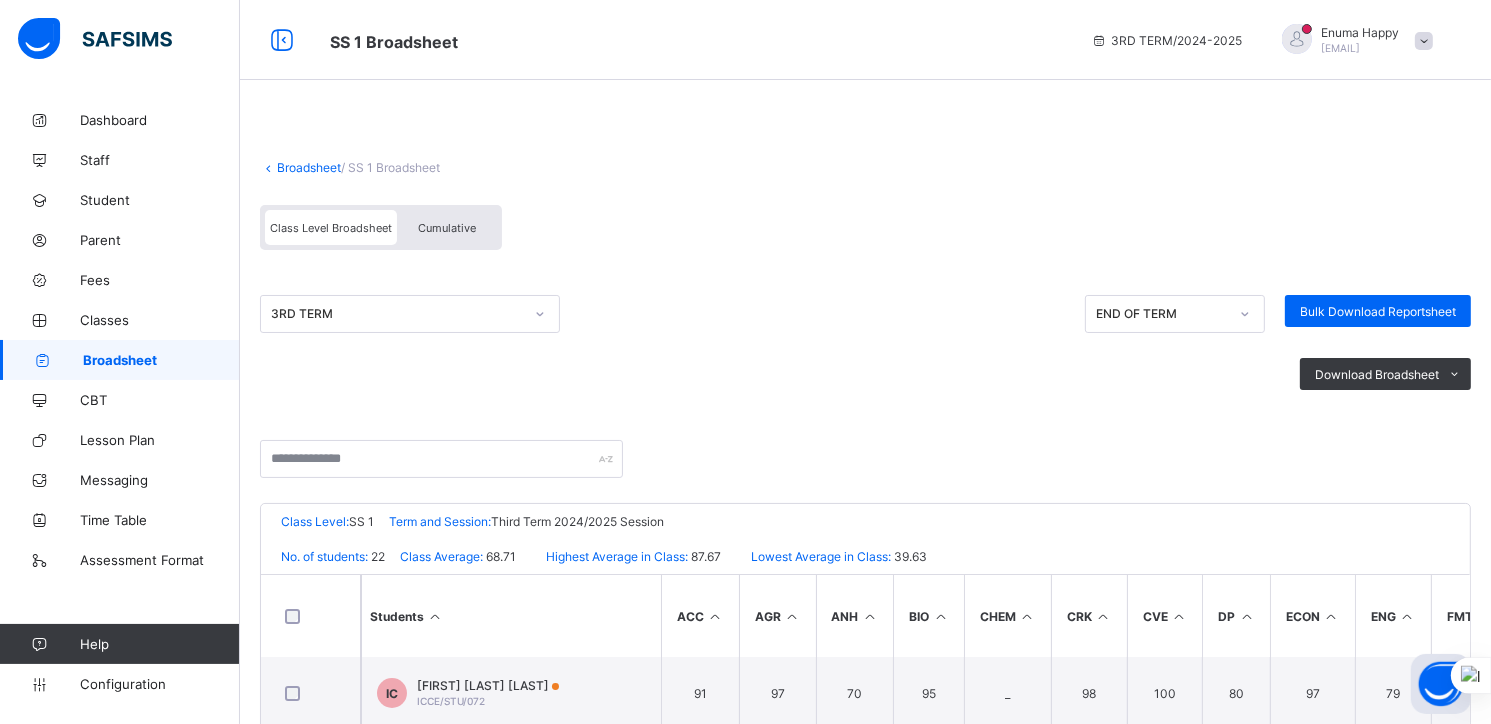 click on "Broadsheet" at bounding box center [161, 360] 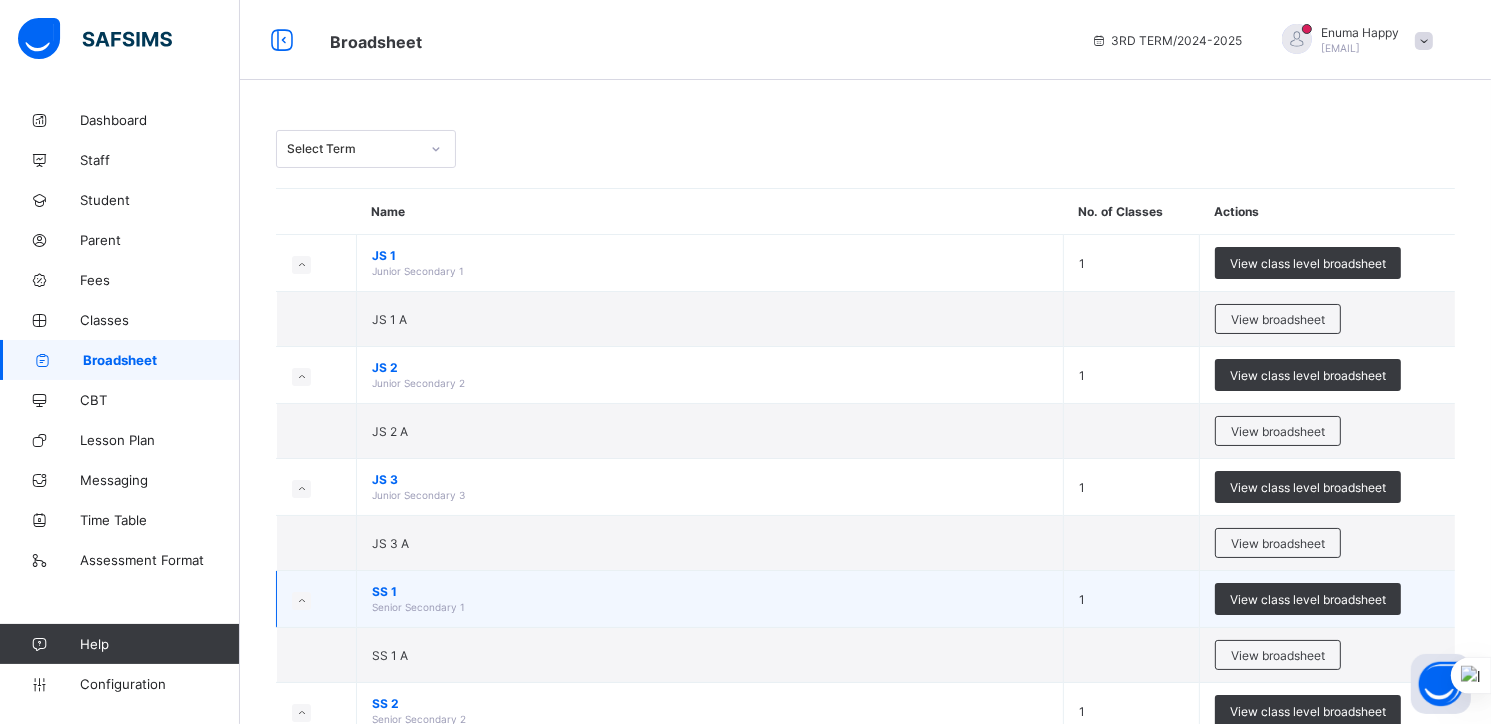 scroll, scrollTop: 230, scrollLeft: 0, axis: vertical 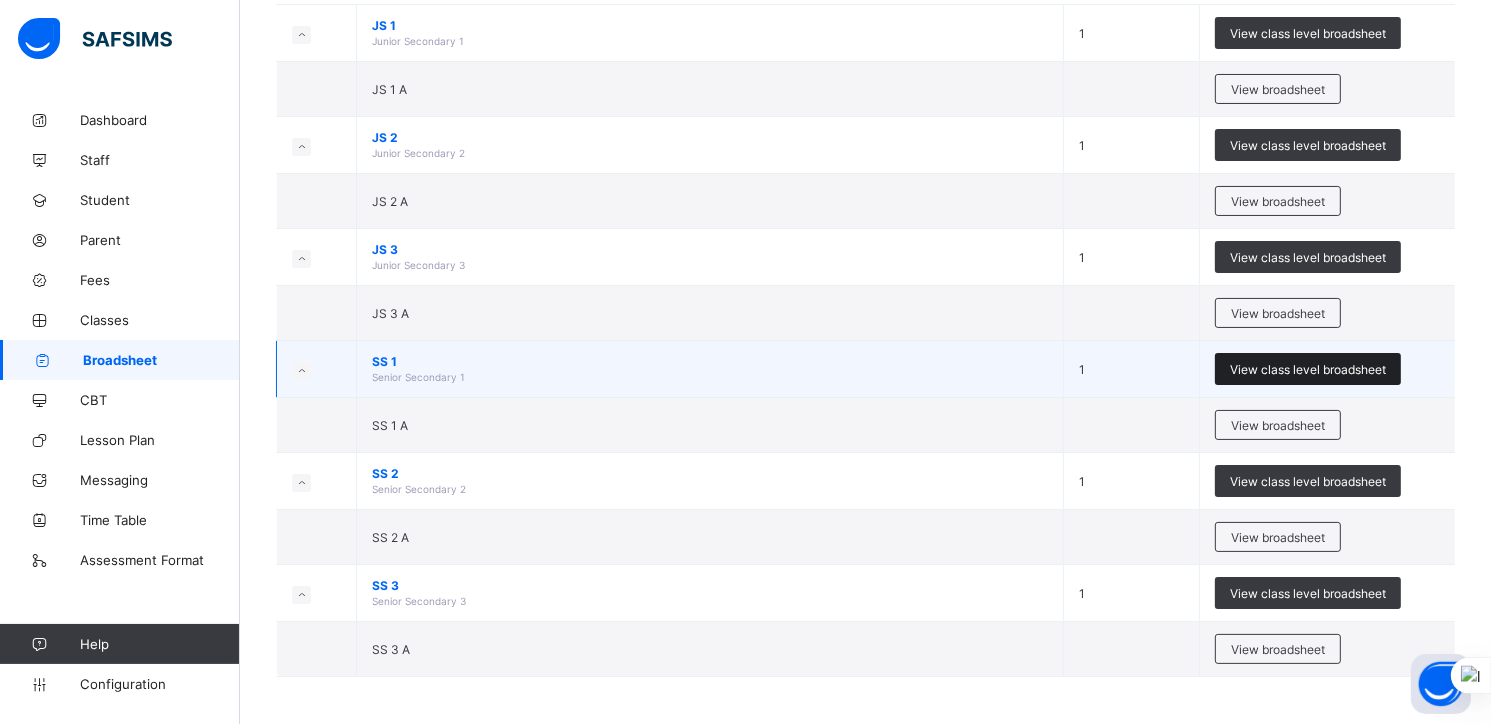 click on "View class level broadsheet" at bounding box center [1308, 369] 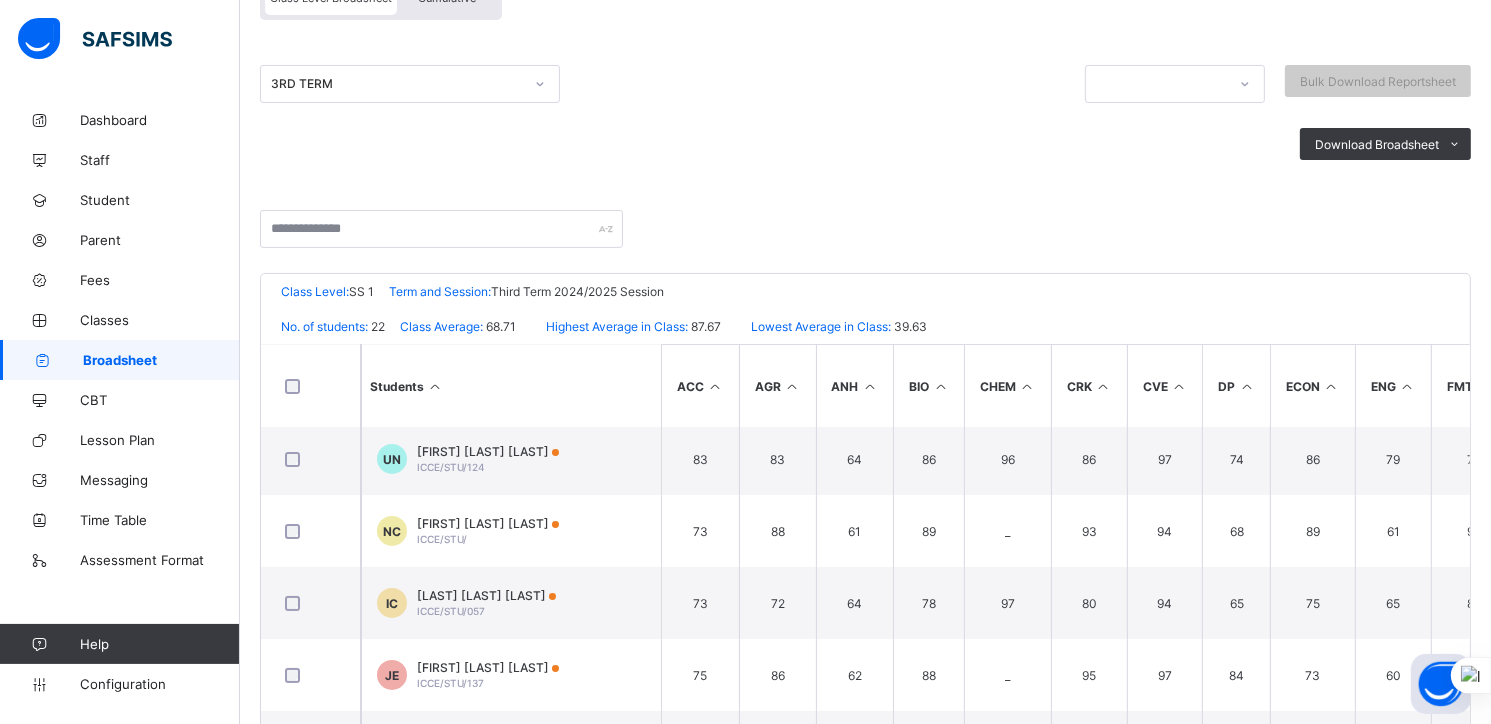 scroll, scrollTop: 372, scrollLeft: 0, axis: vertical 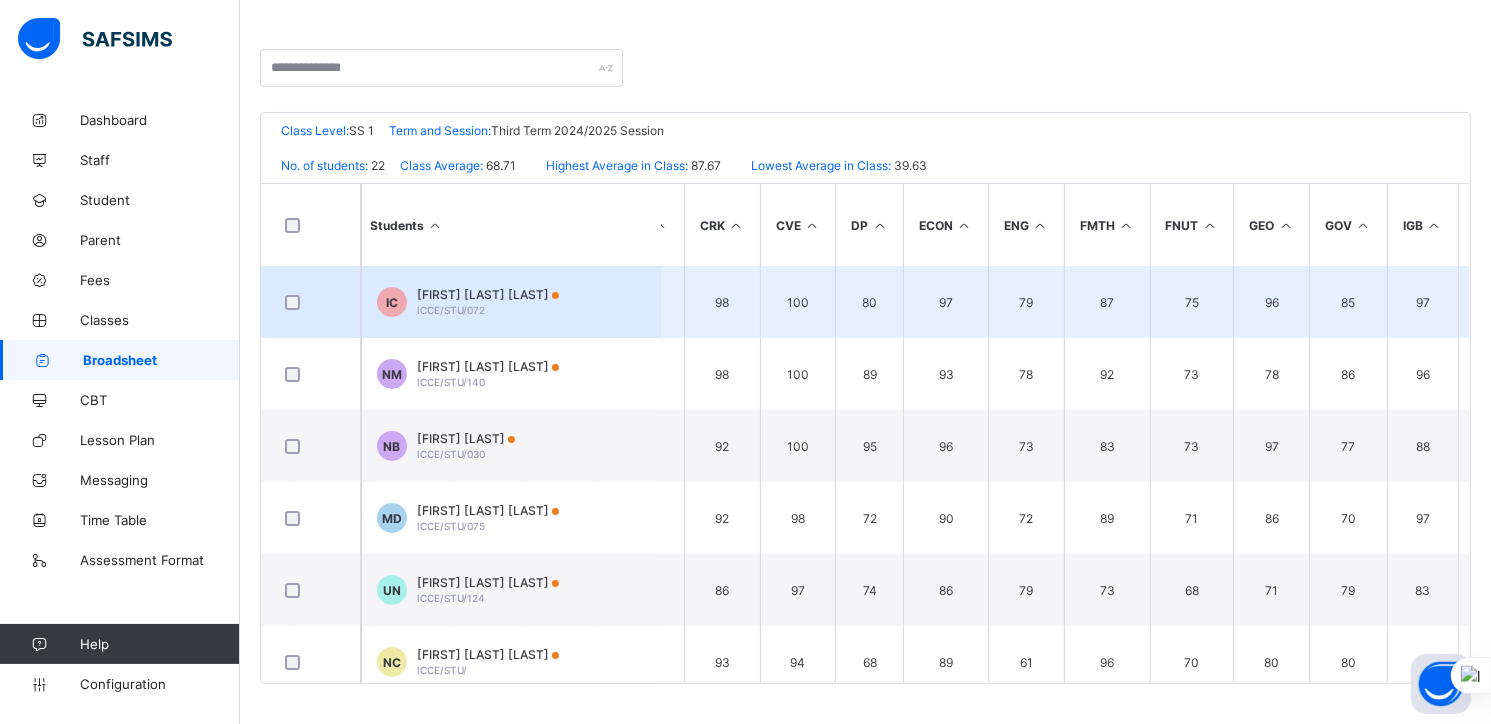 click on "Ikedieze Jemaimah Chidinma" at bounding box center (488, 294) 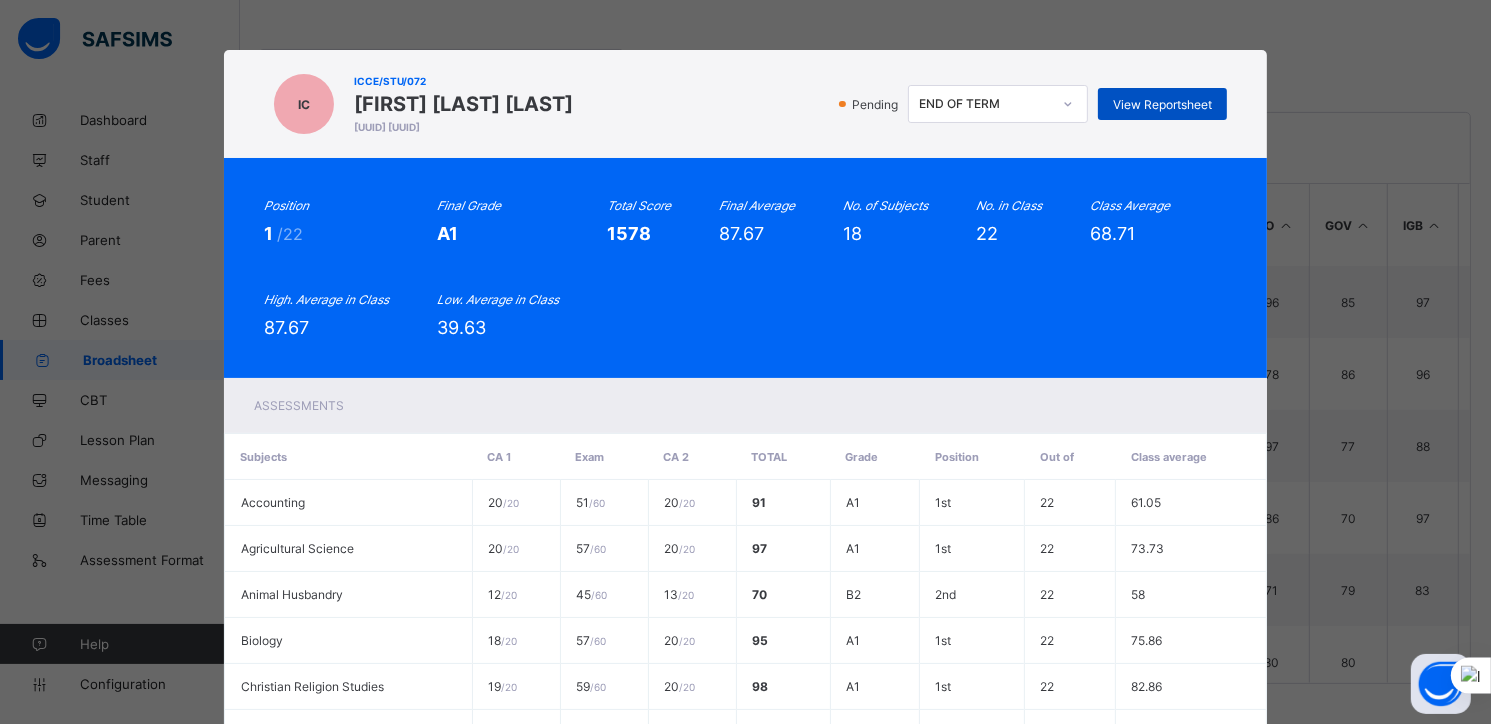 click on "View Reportsheet" at bounding box center [1162, 104] 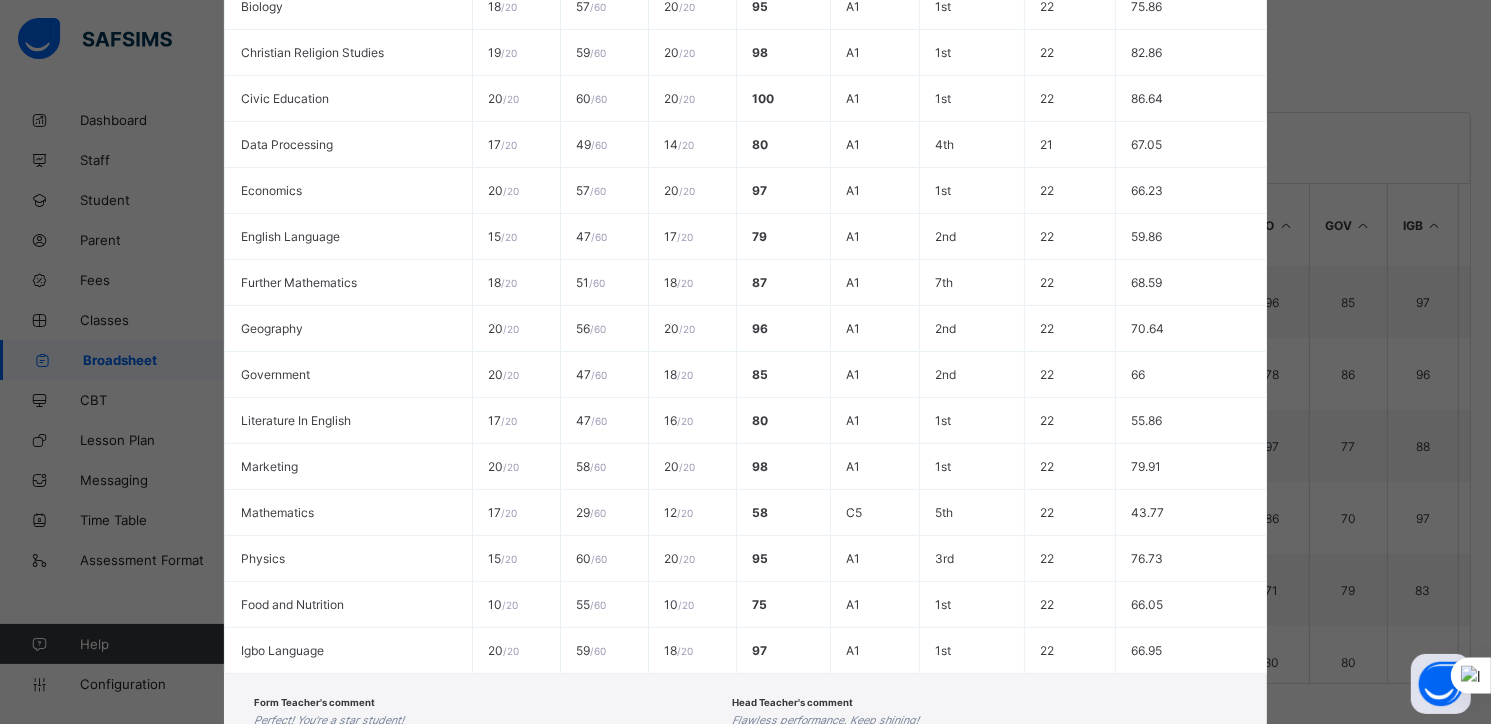 scroll, scrollTop: 780, scrollLeft: 0, axis: vertical 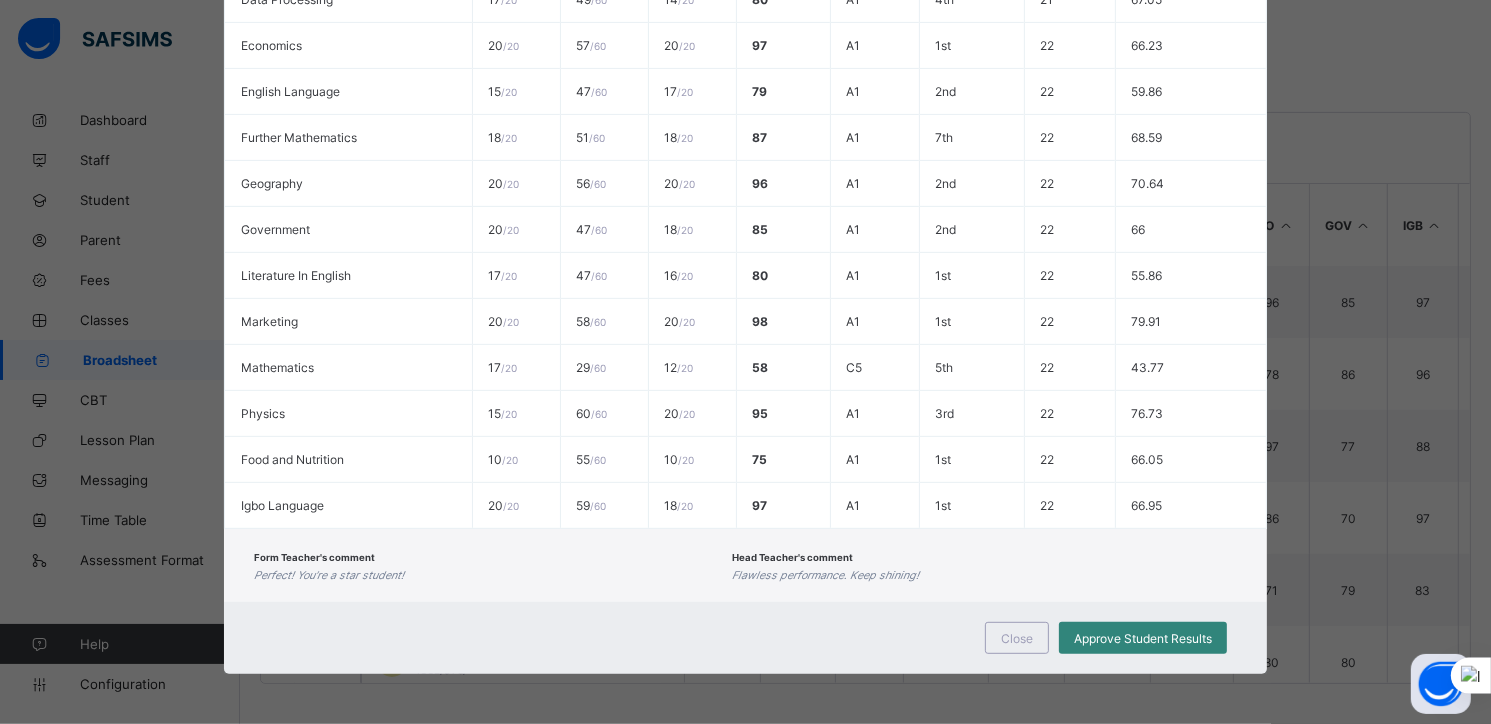 click on "Approve Student Results" at bounding box center (1143, 638) 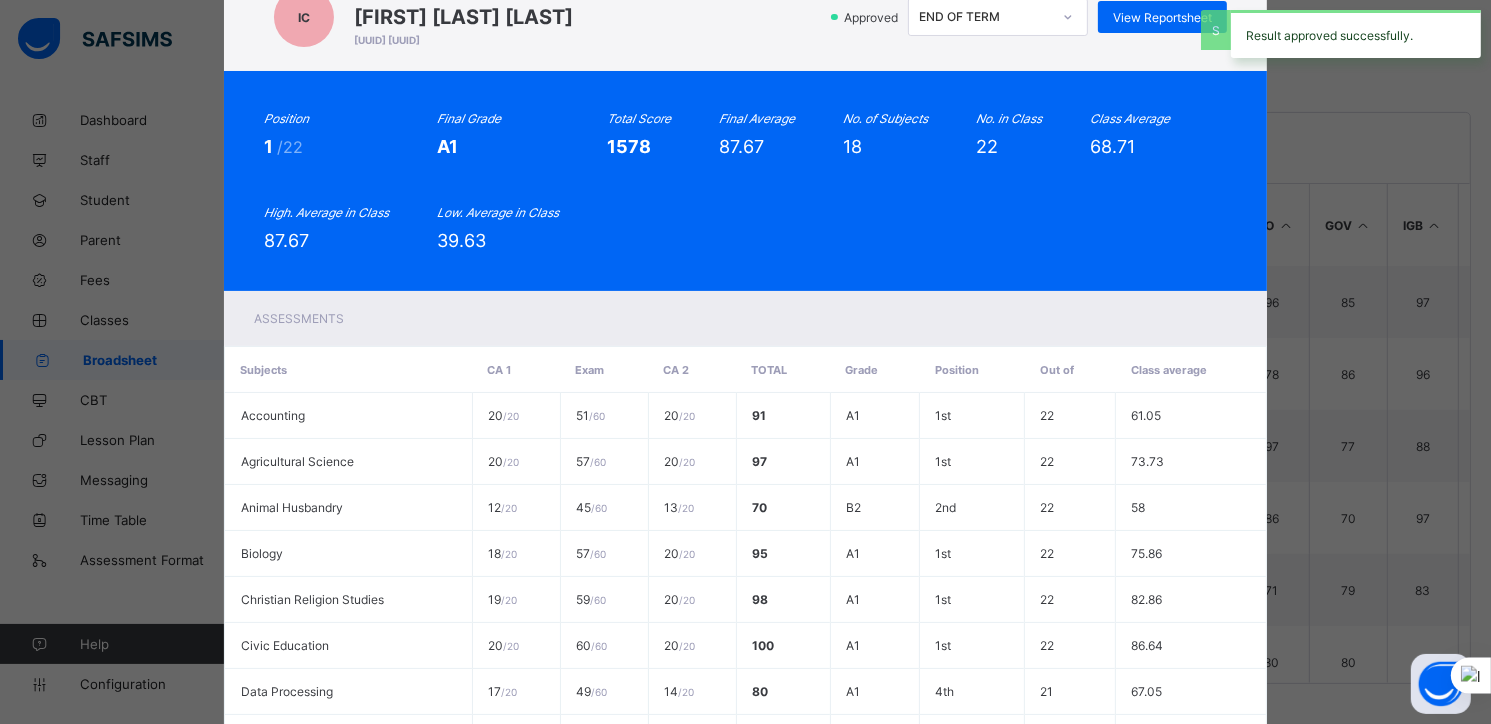 scroll, scrollTop: 0, scrollLeft: 0, axis: both 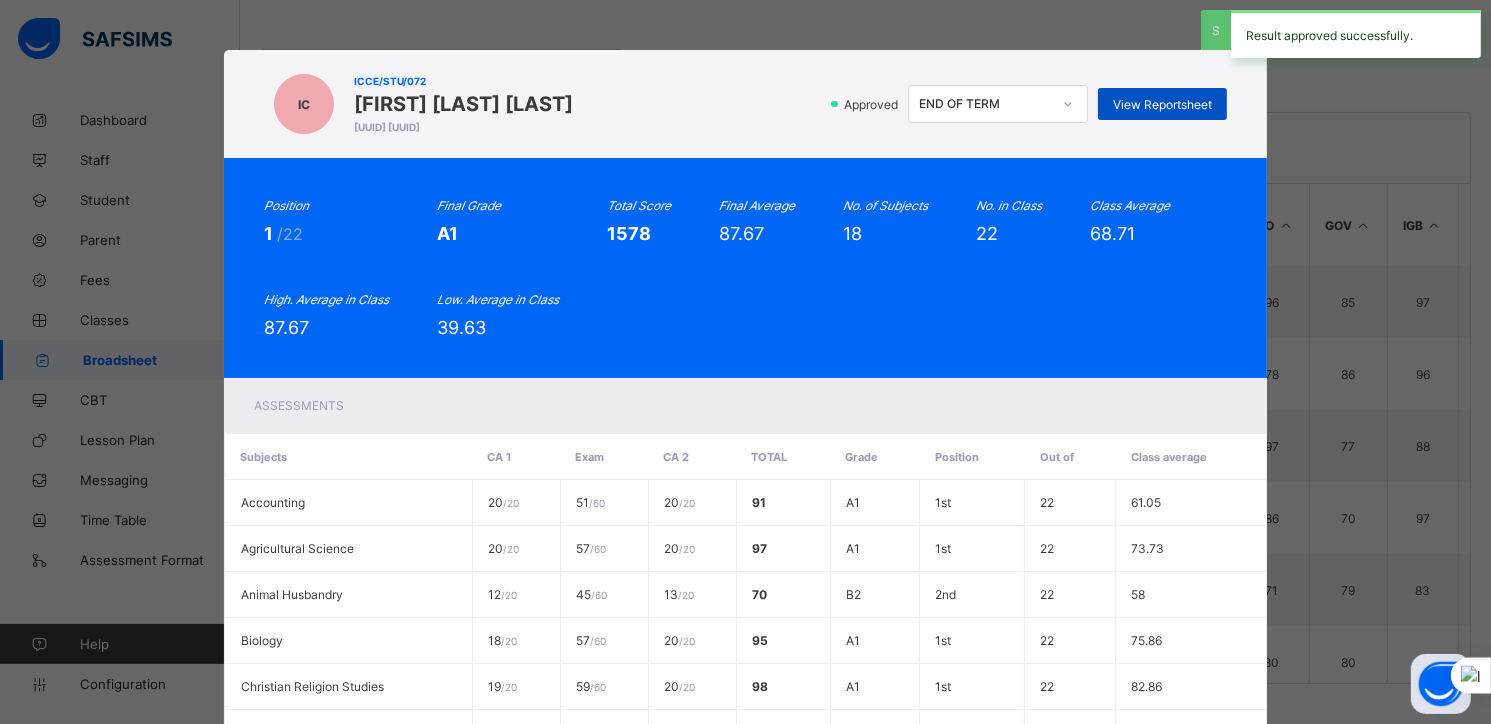 click on "View Reportsheet" at bounding box center [1162, 104] 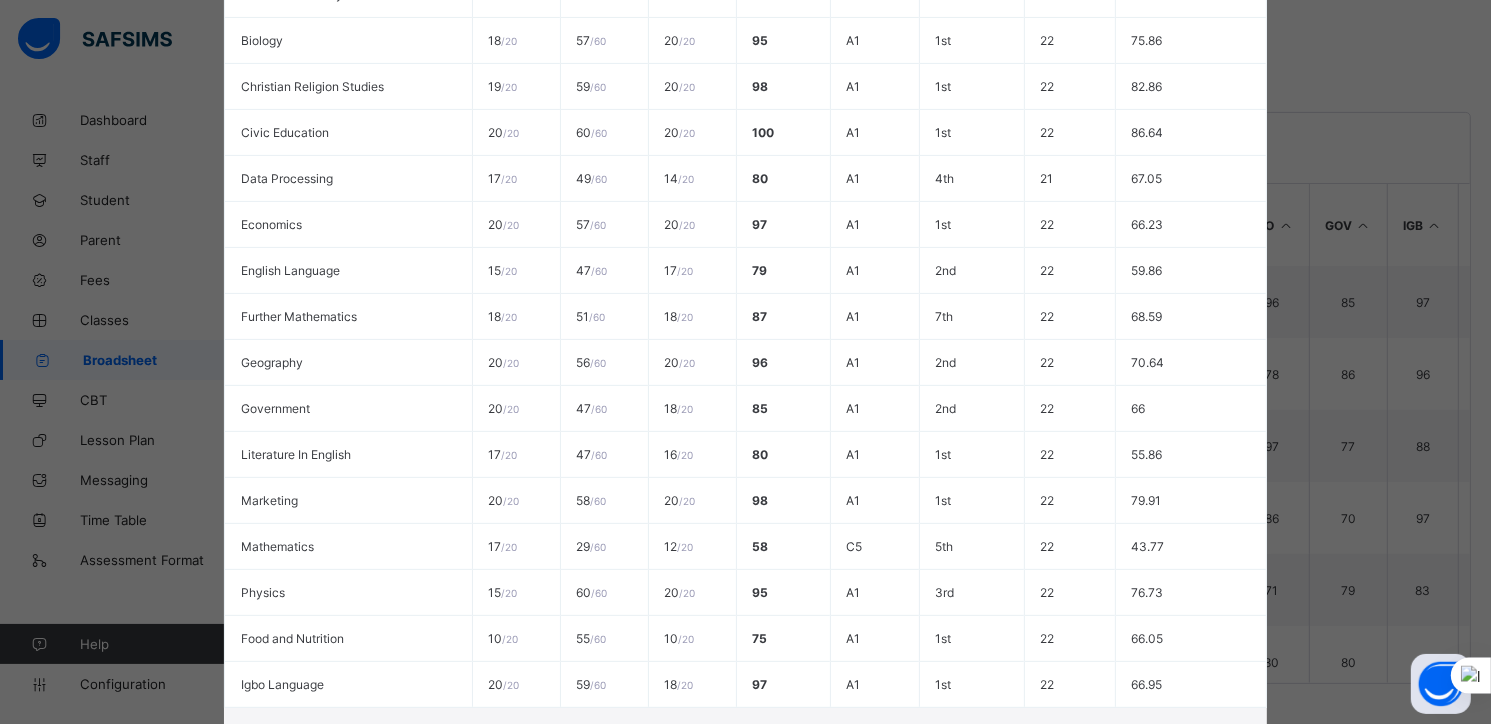 scroll, scrollTop: 780, scrollLeft: 0, axis: vertical 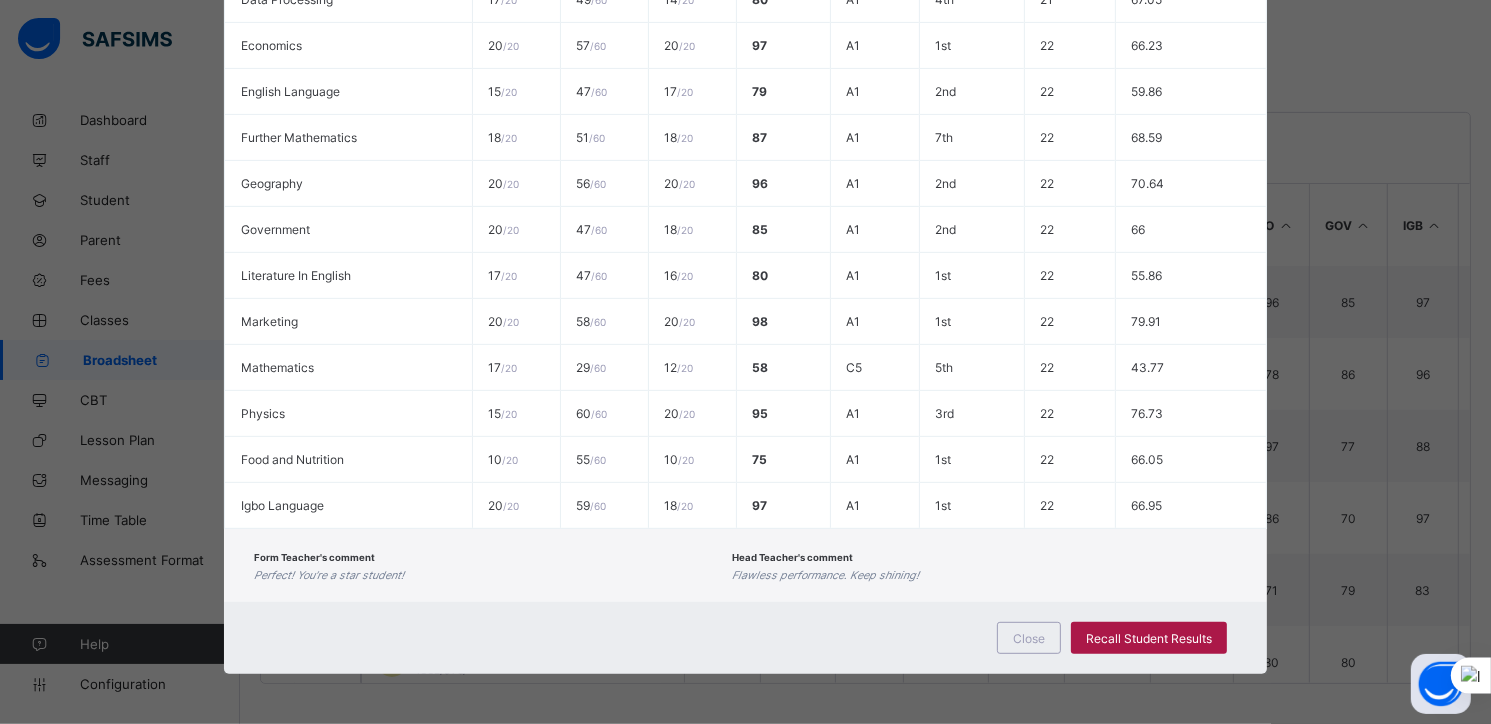 click on "Recall Student Results" at bounding box center [1149, 638] 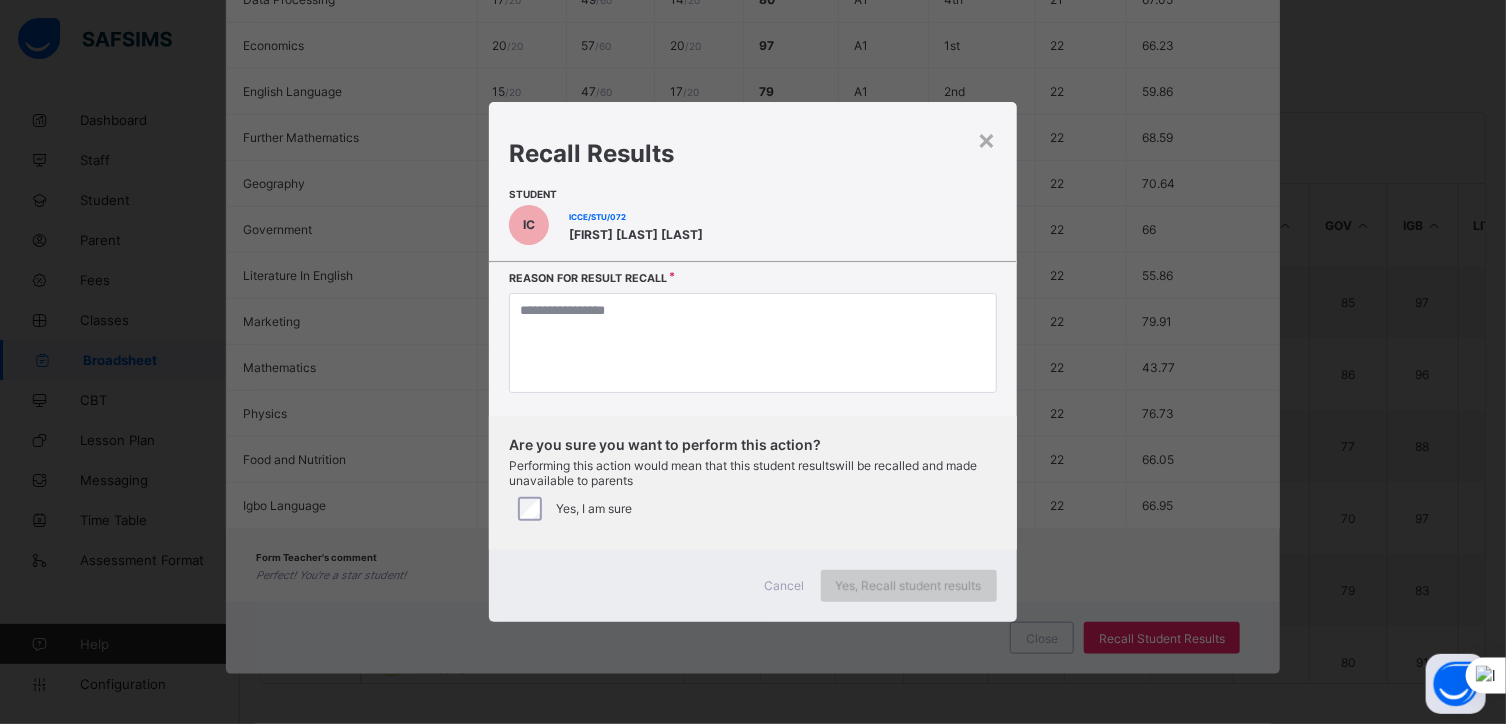 click on "Yes, Recall student results" at bounding box center [909, 585] 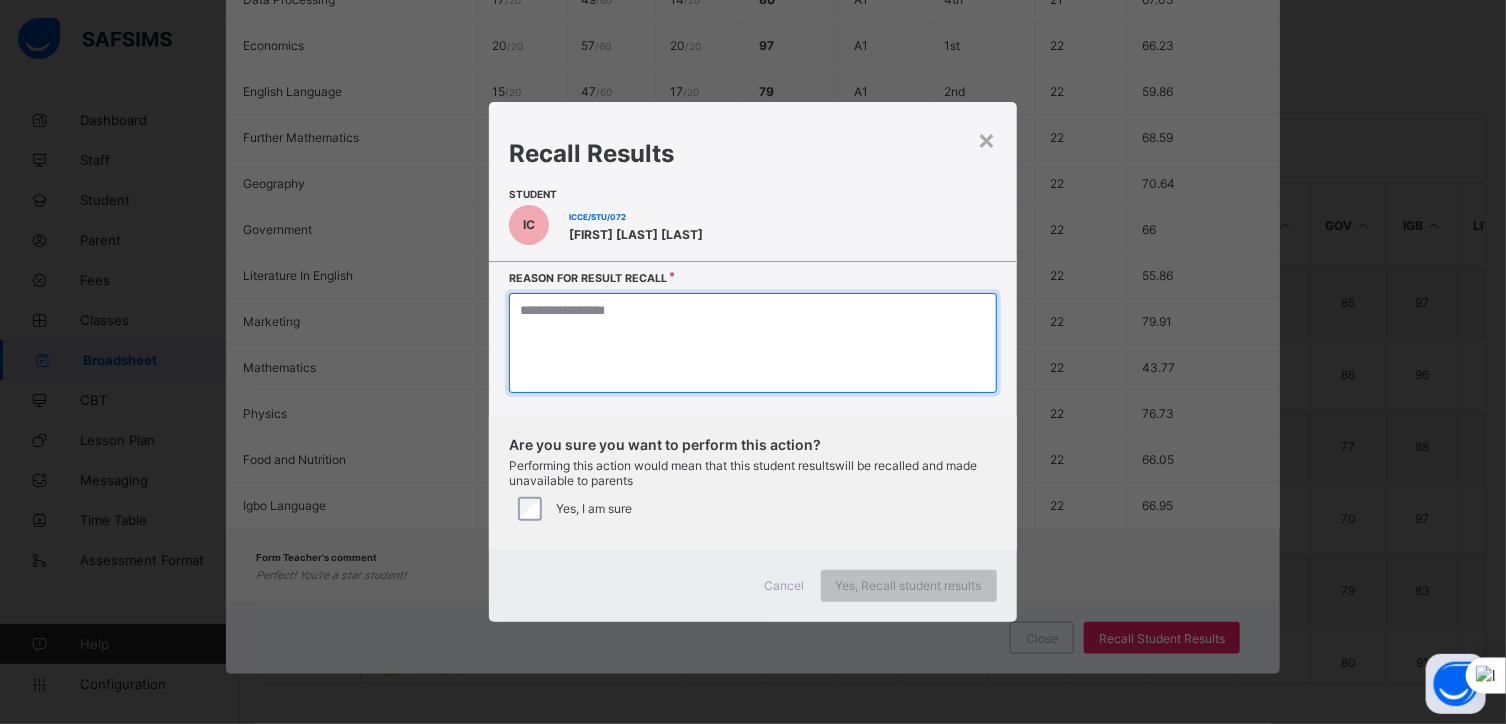 click at bounding box center (752, 343) 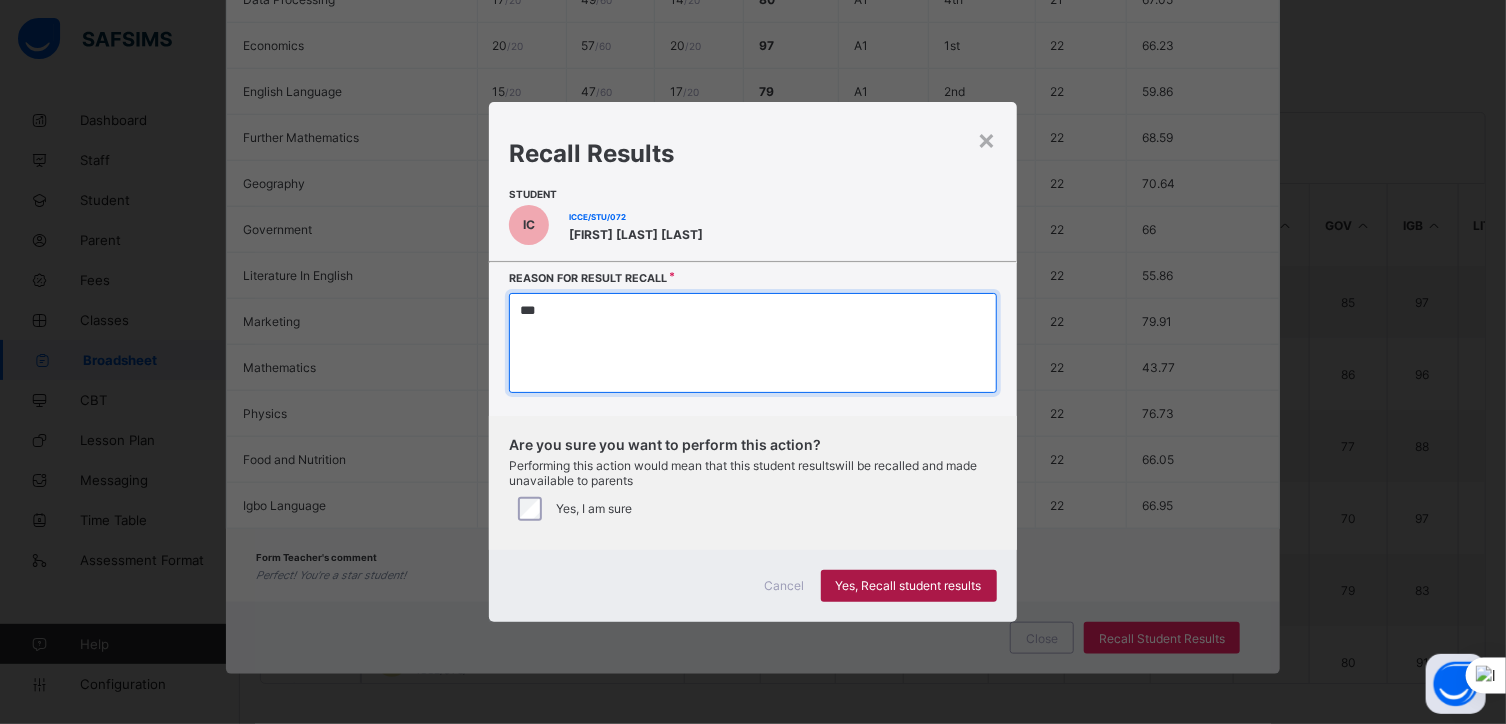 type on "***" 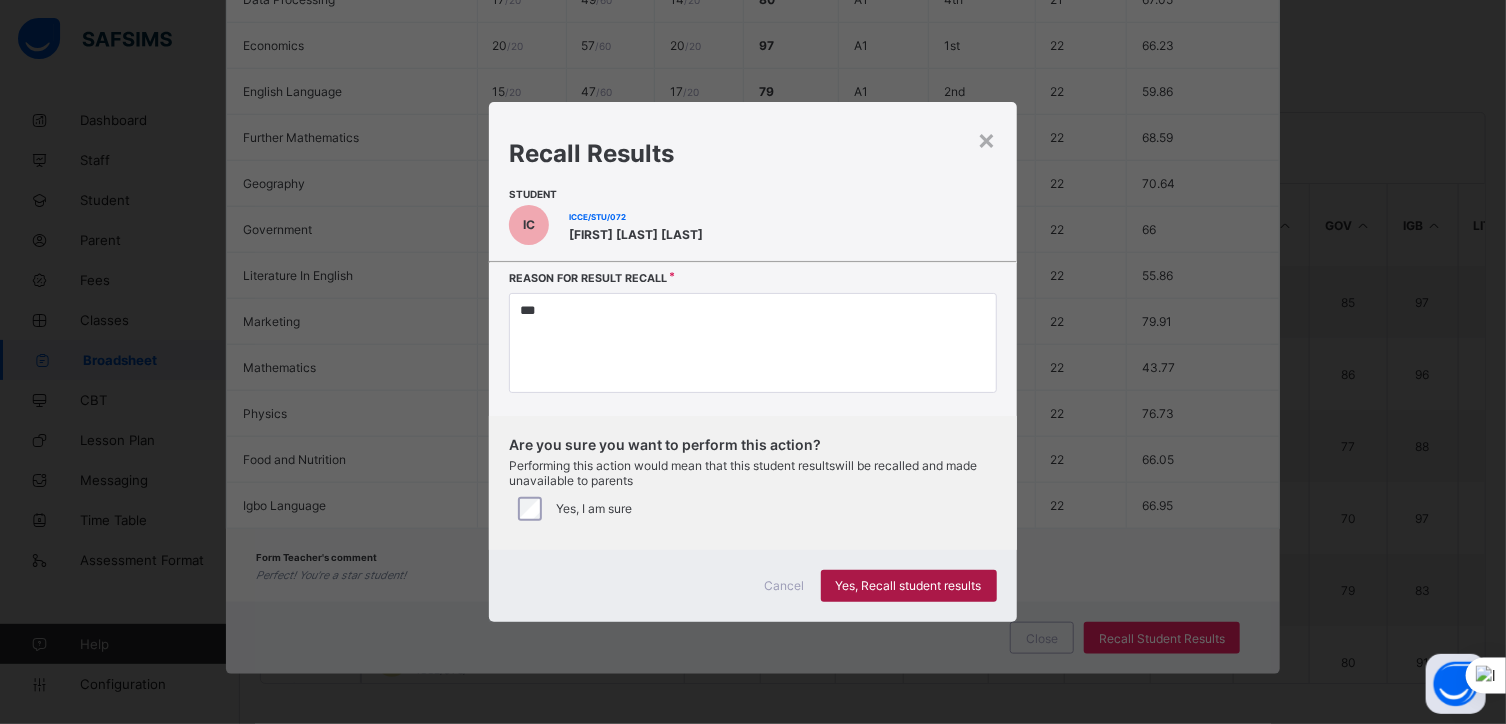 click on "Yes, Recall student results" at bounding box center [909, 585] 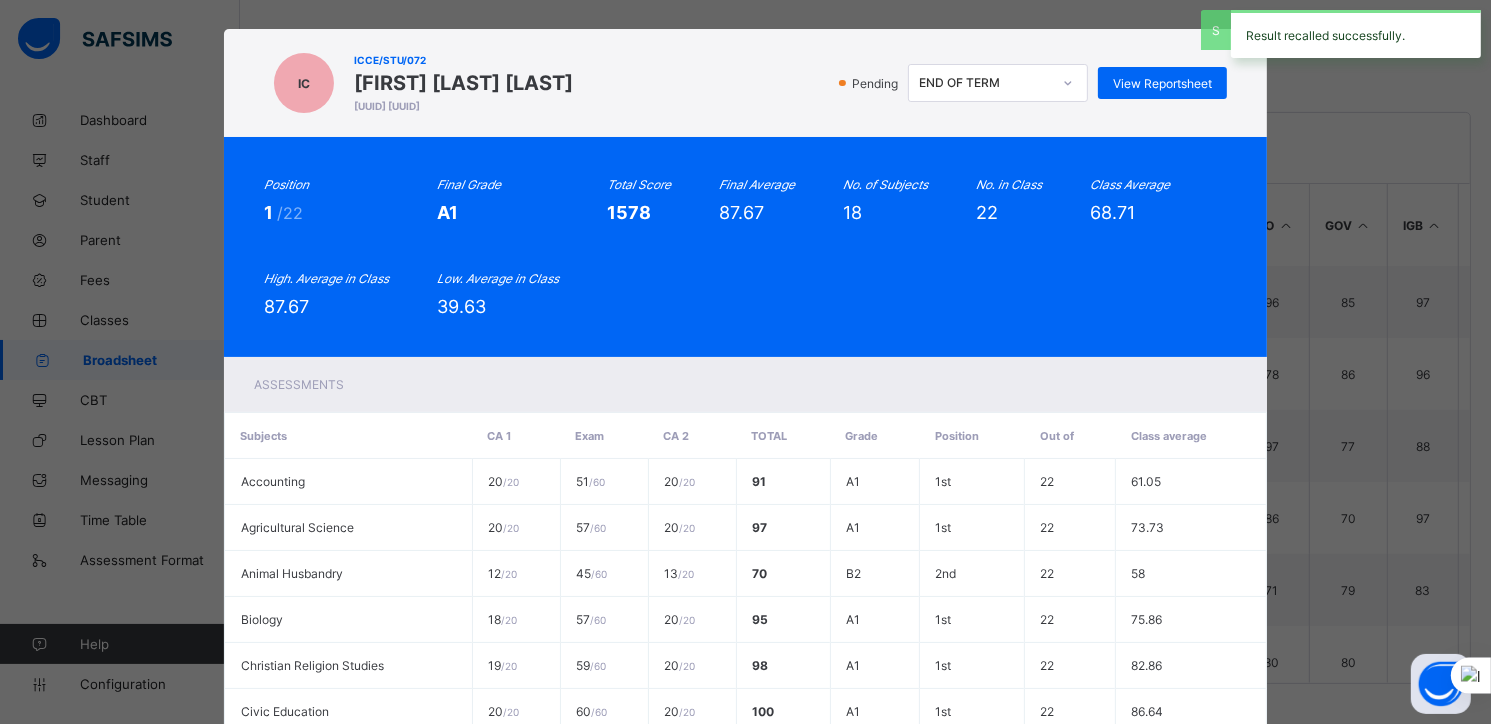 scroll, scrollTop: 0, scrollLeft: 0, axis: both 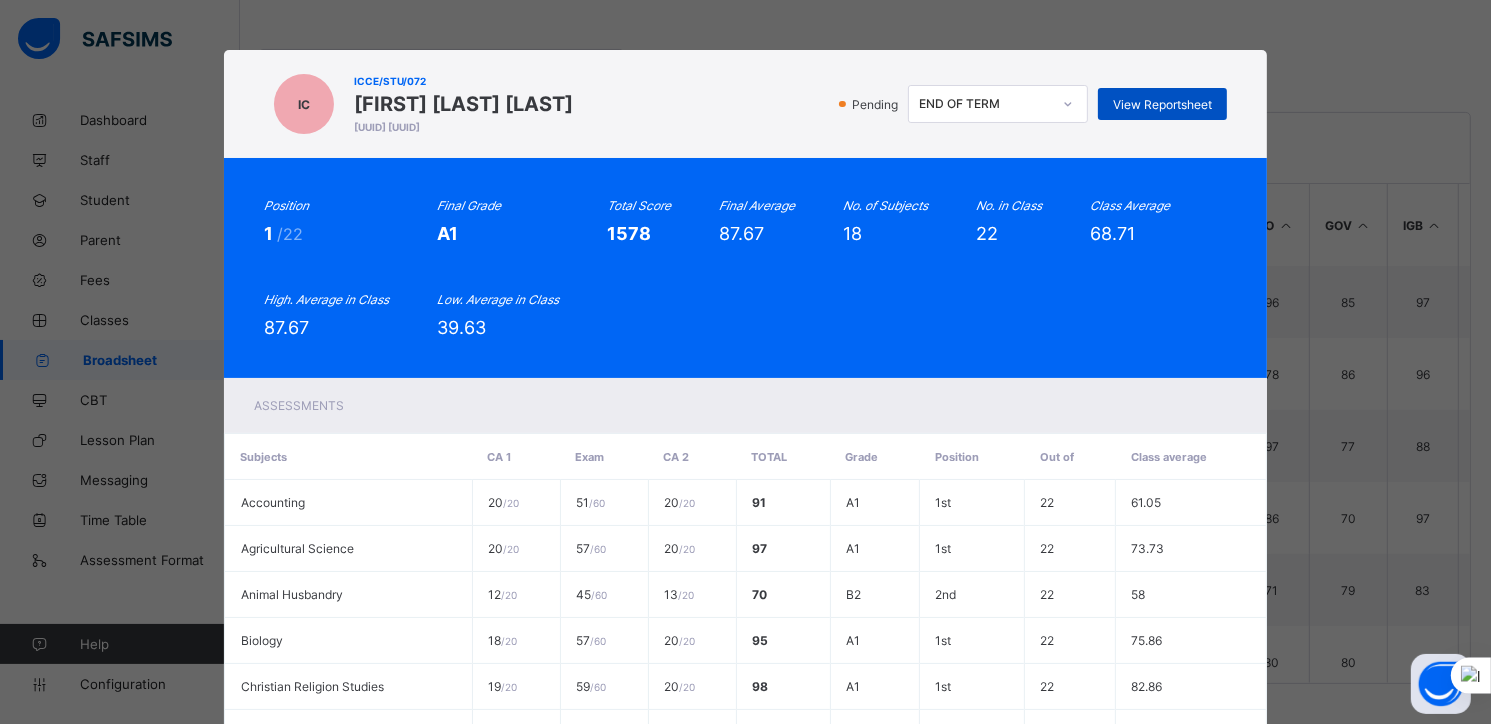 click on "View Reportsheet" at bounding box center (1162, 104) 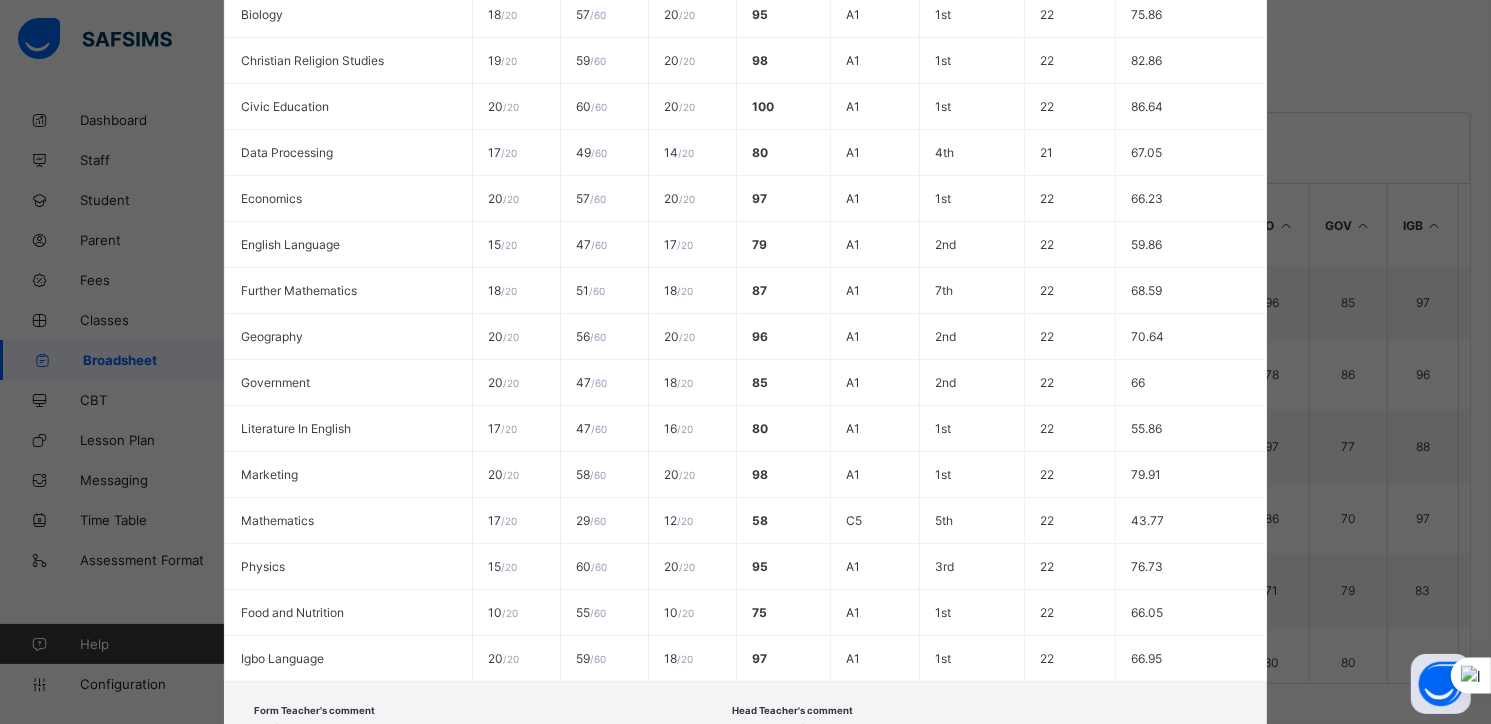 scroll, scrollTop: 780, scrollLeft: 0, axis: vertical 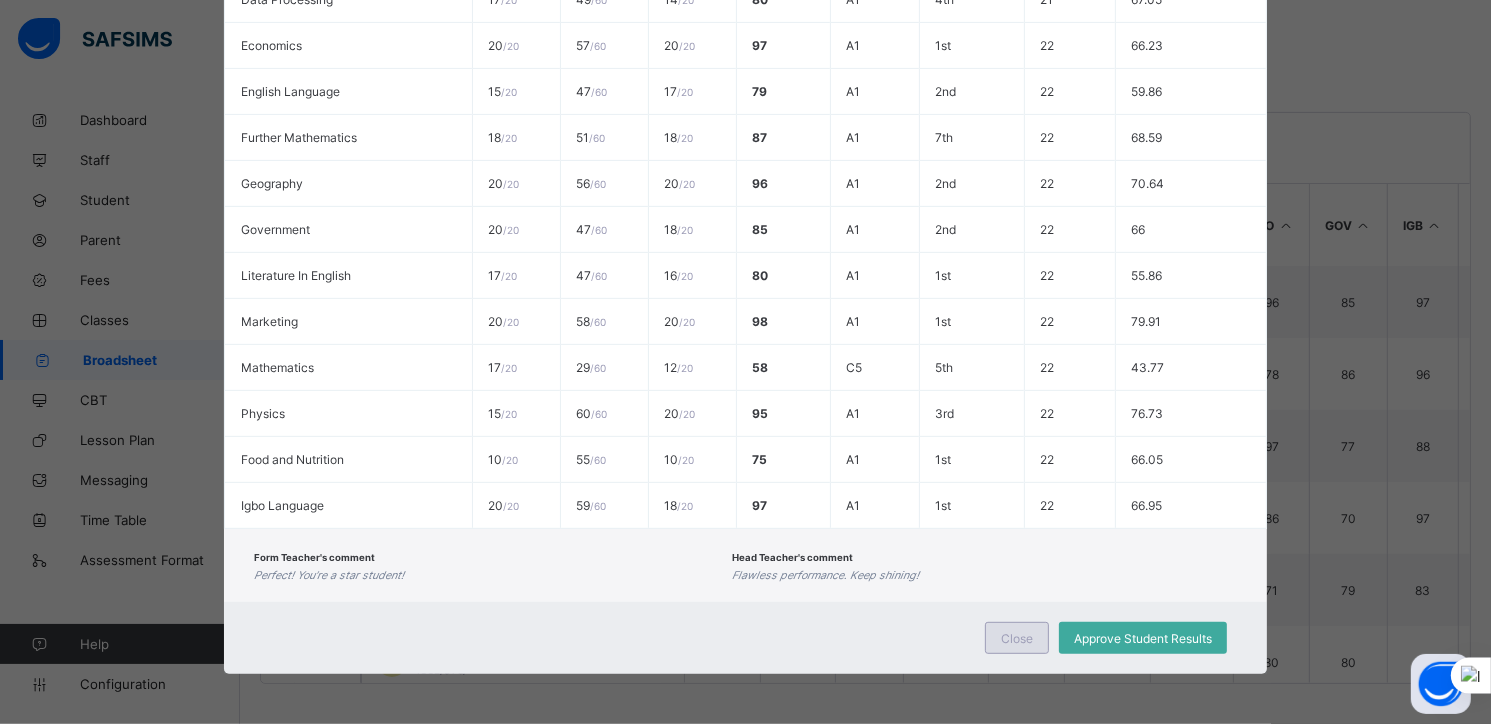 click on "Close" at bounding box center [1017, 638] 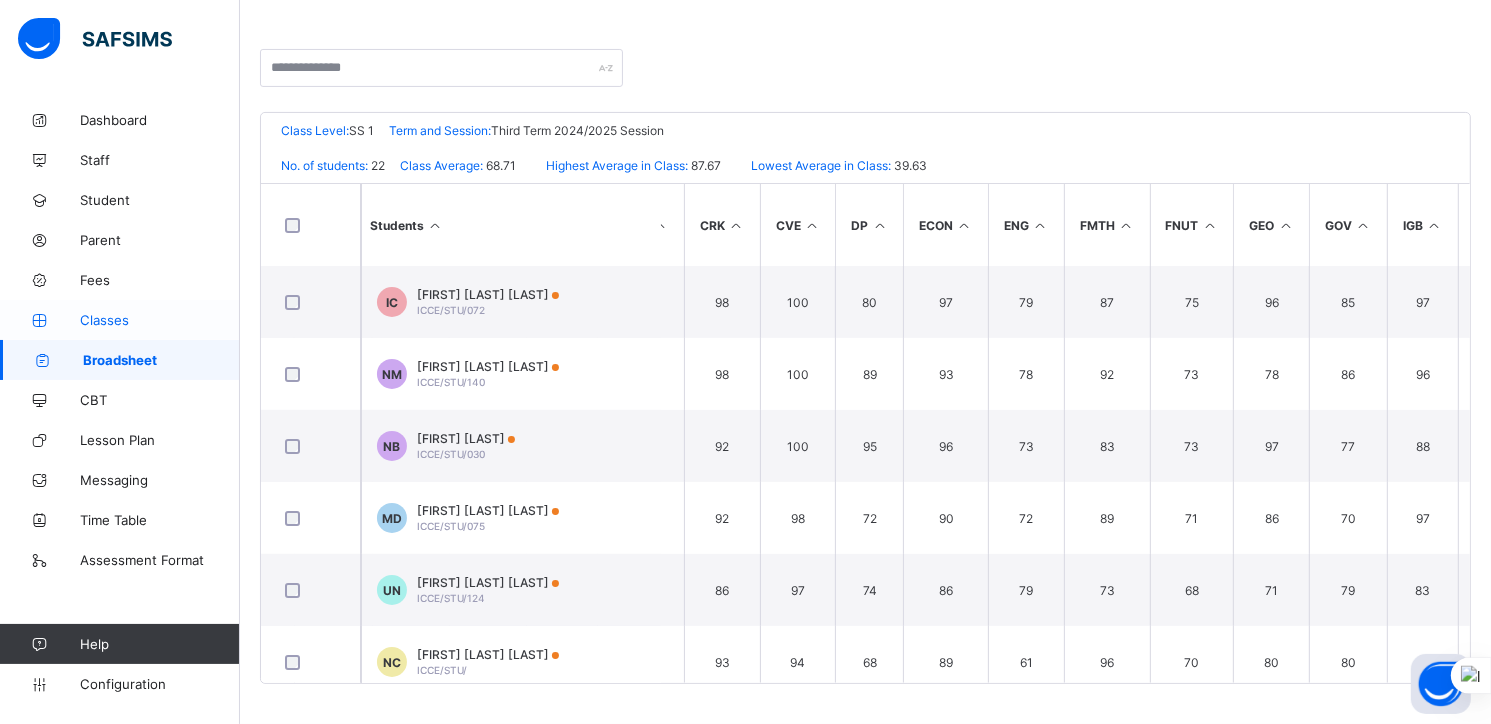 click on "Classes" at bounding box center [160, 320] 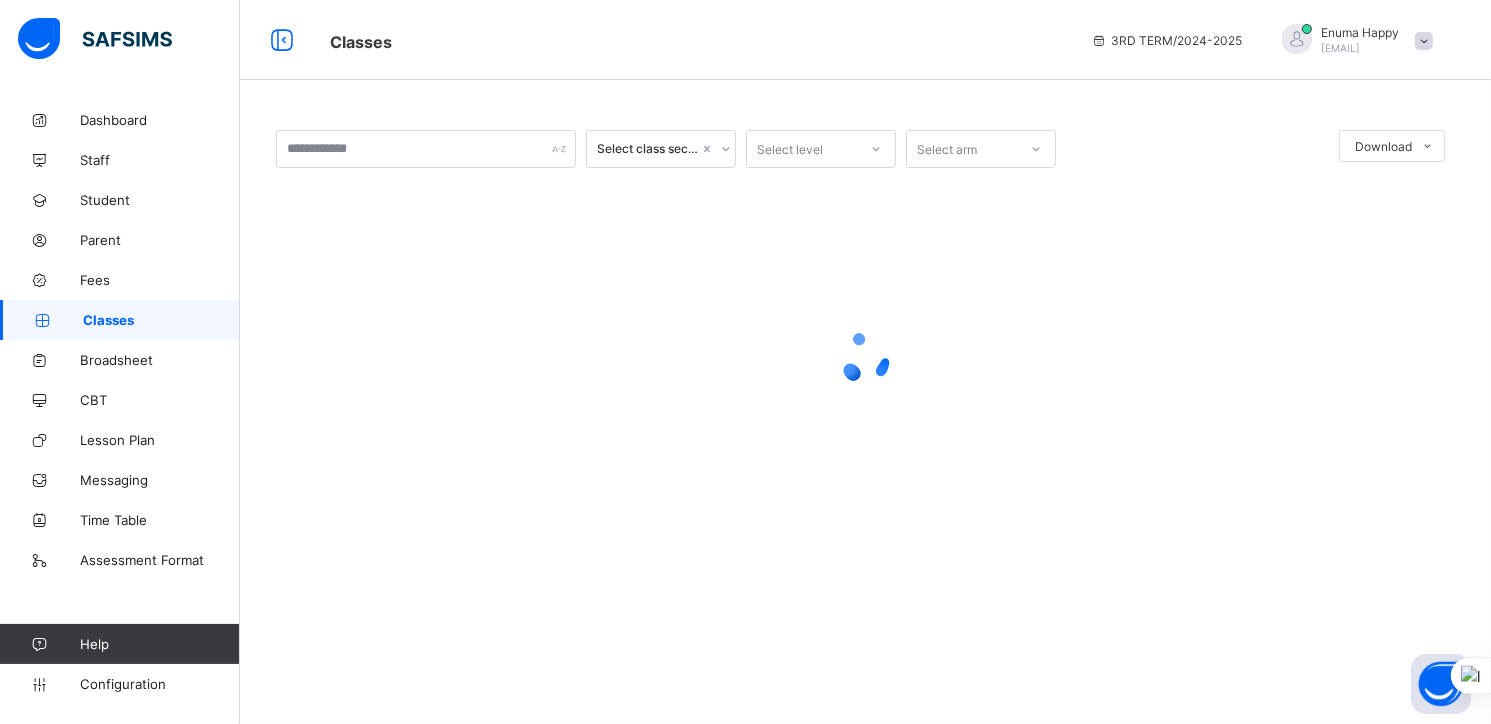 scroll, scrollTop: 0, scrollLeft: 0, axis: both 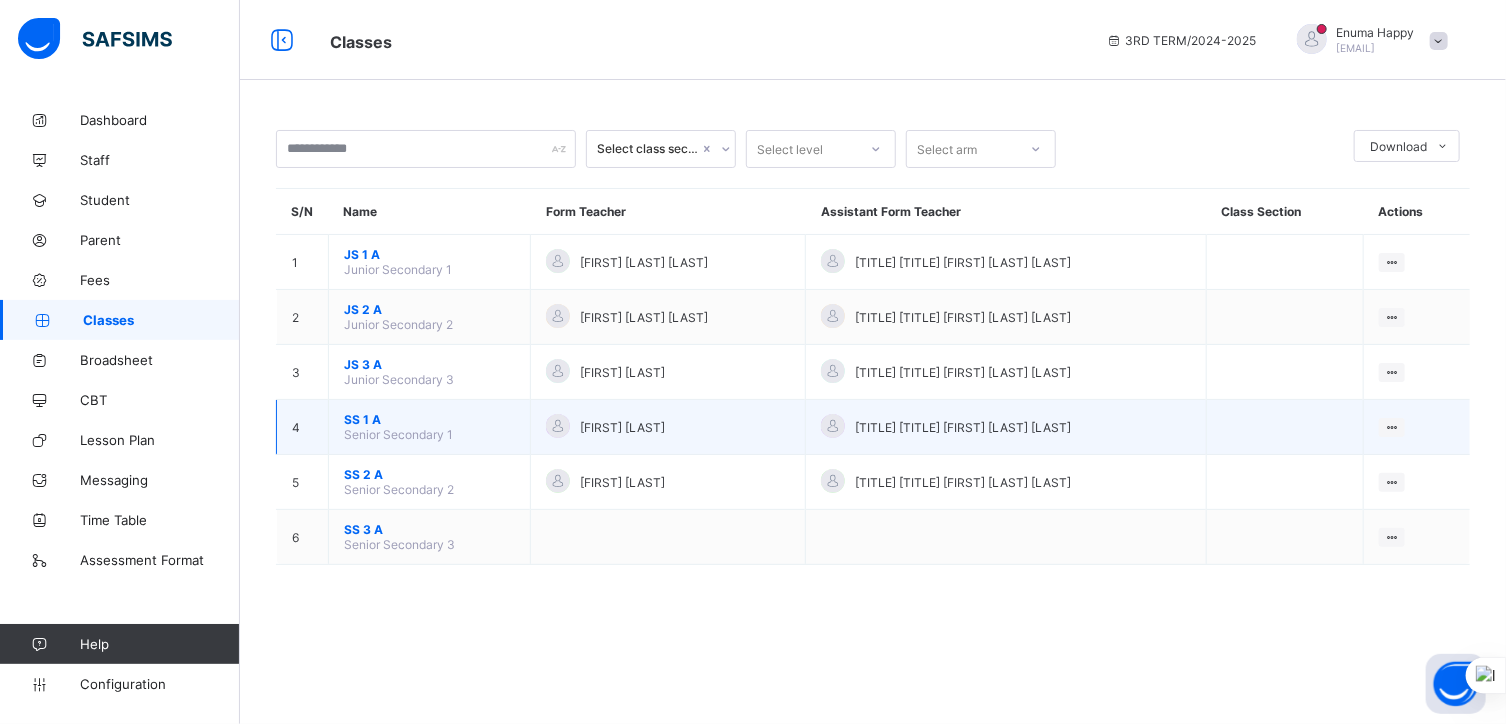 click on "SS 1   A" at bounding box center (429, 419) 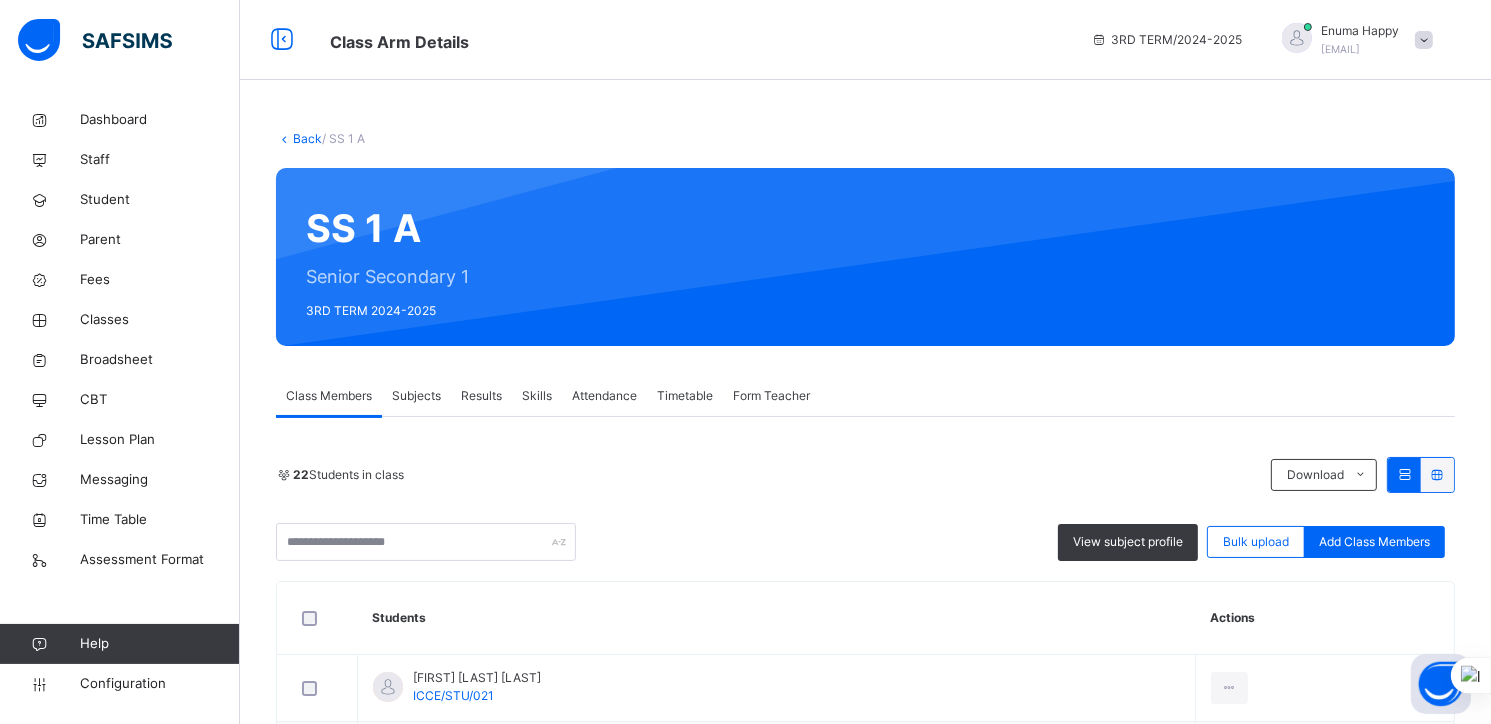 click on "Results" at bounding box center (481, 396) 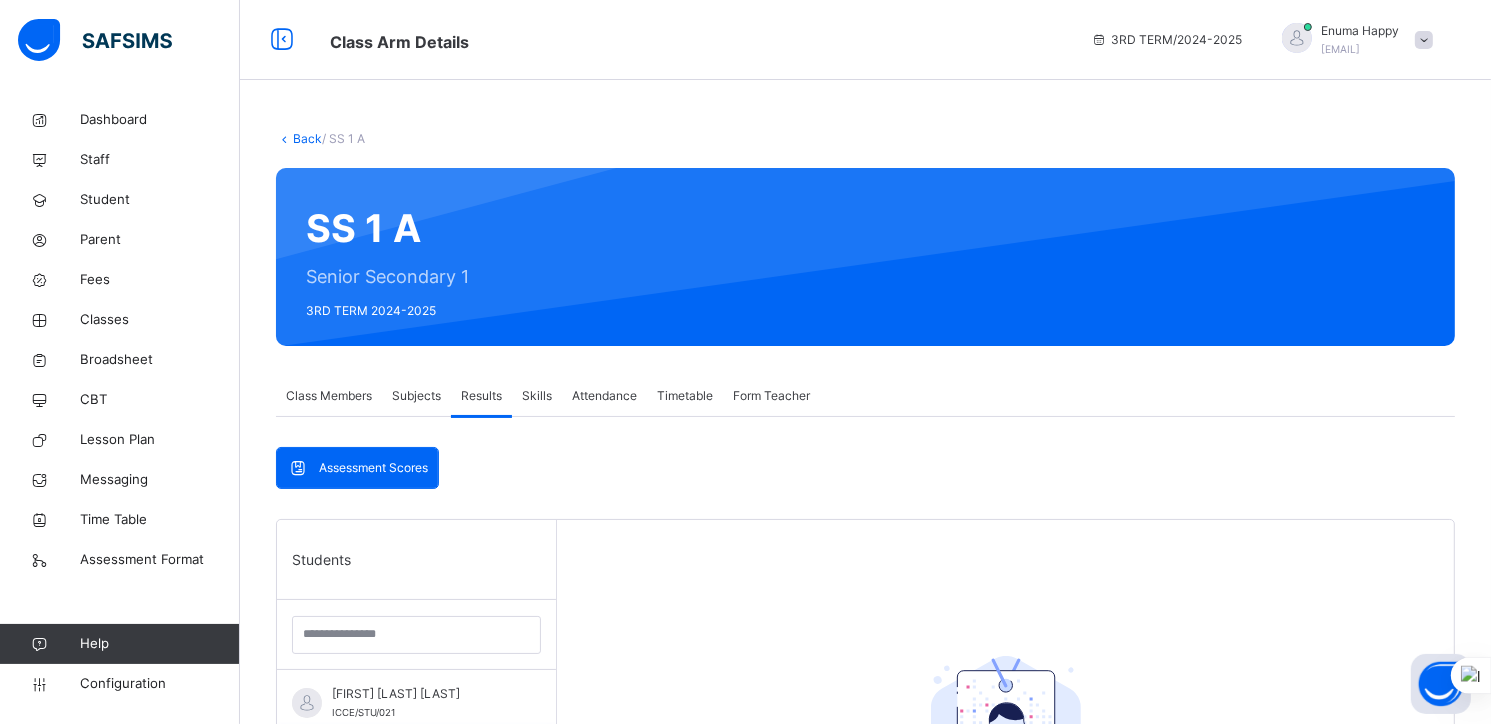scroll, scrollTop: 424, scrollLeft: 0, axis: vertical 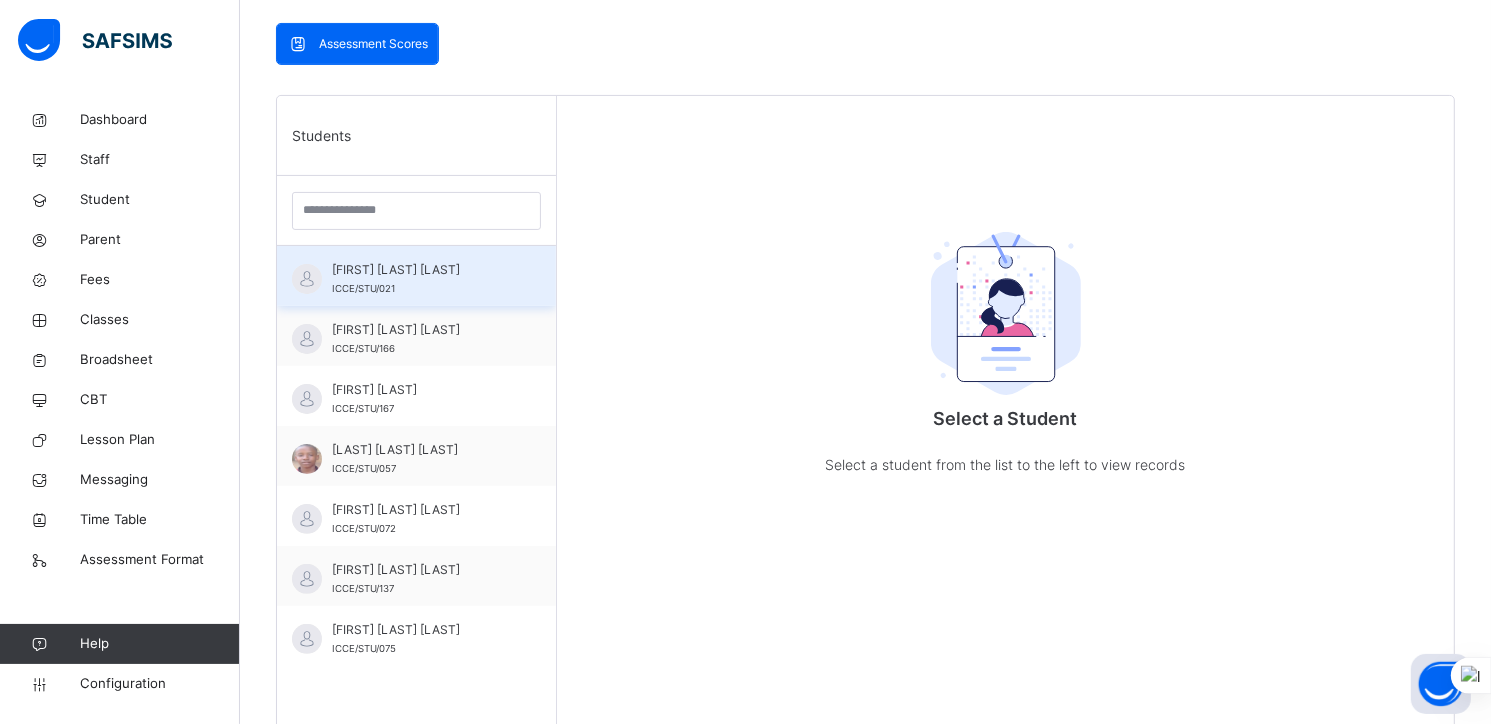 click on "Chikwado Marvelous Chinaemerem" at bounding box center (421, 270) 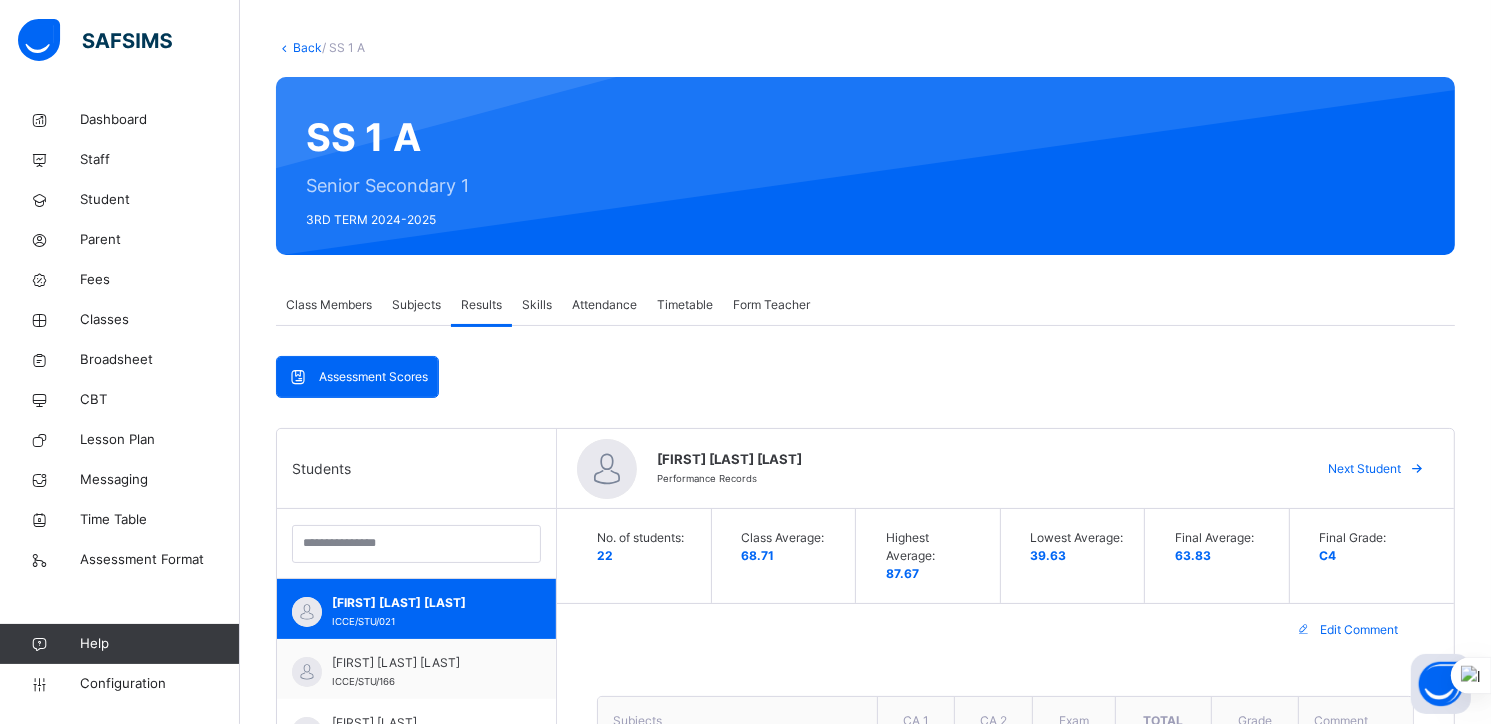 scroll, scrollTop: 96, scrollLeft: 0, axis: vertical 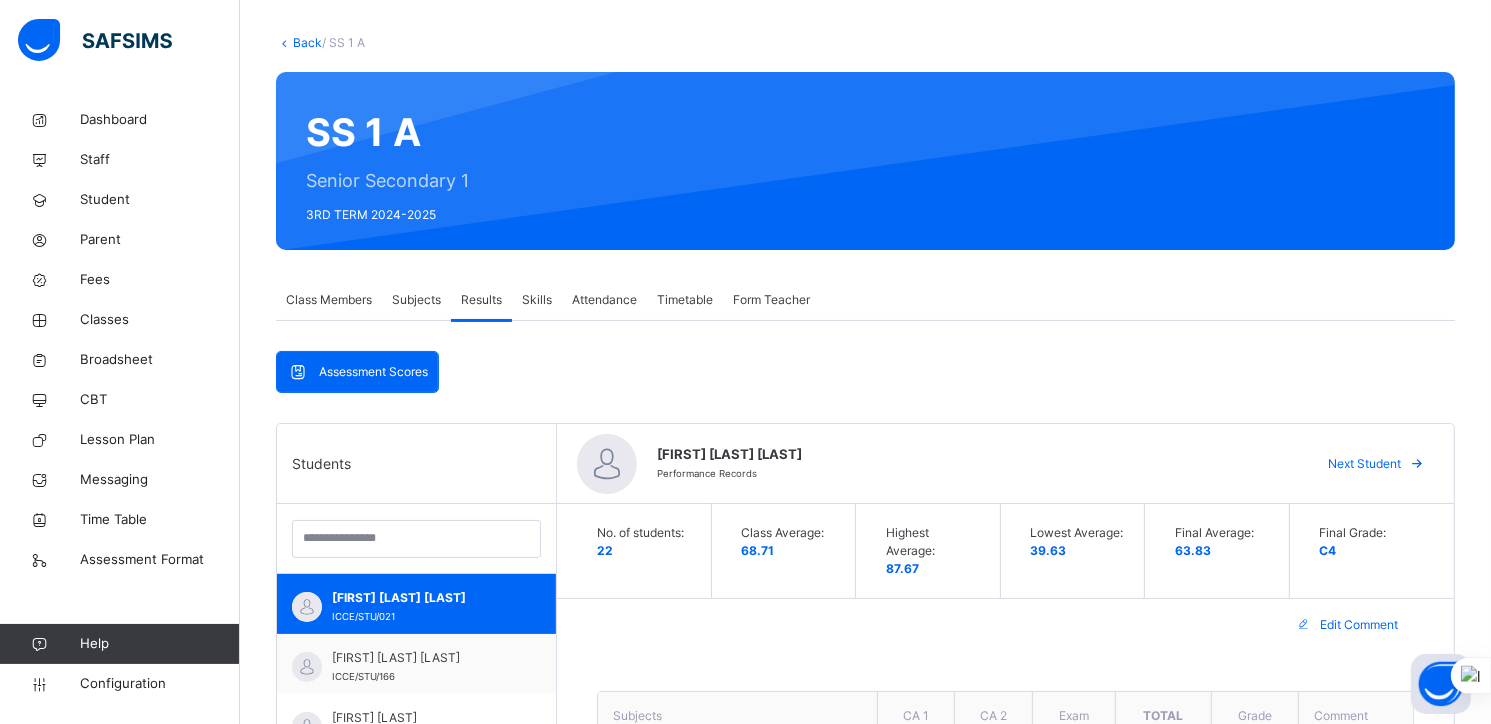 click on "Next Student" at bounding box center [1364, 464] 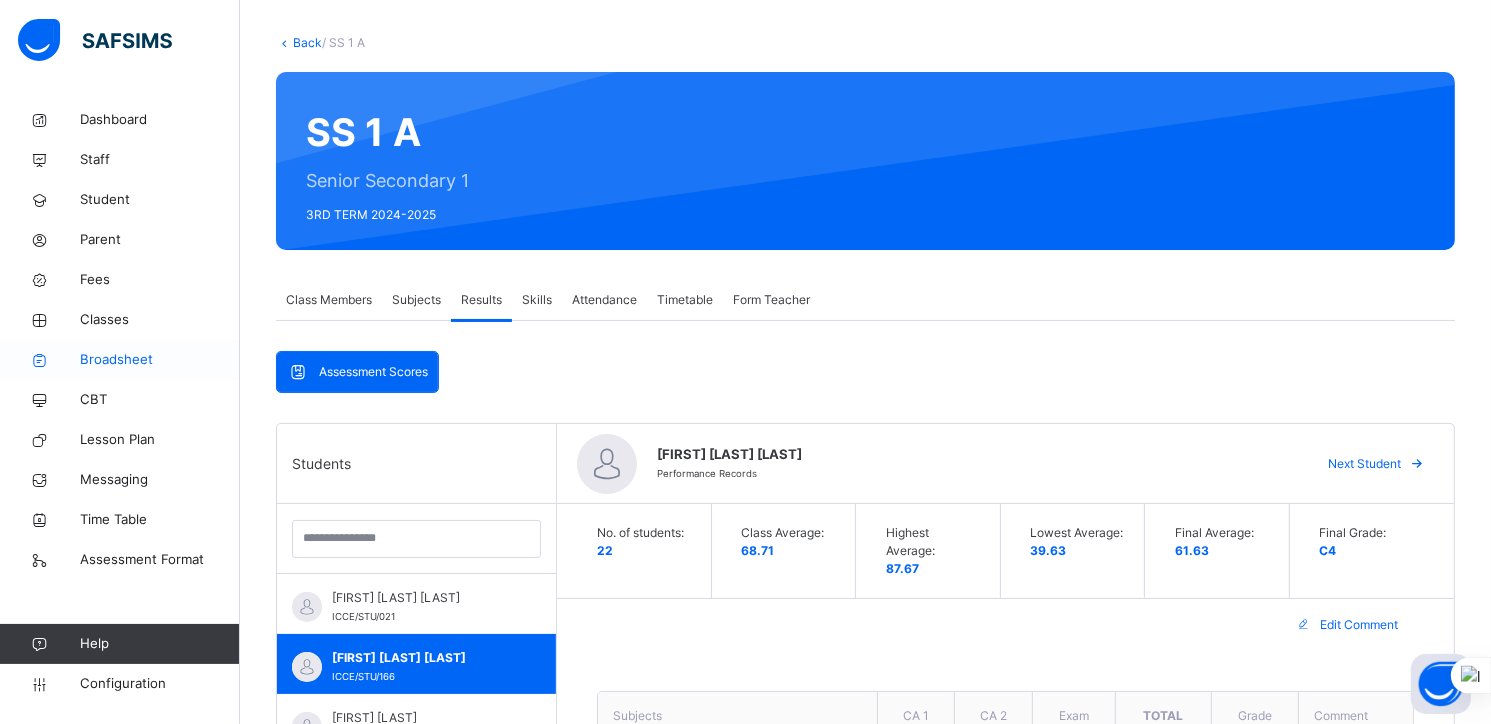 click on "Broadsheet" at bounding box center (160, 360) 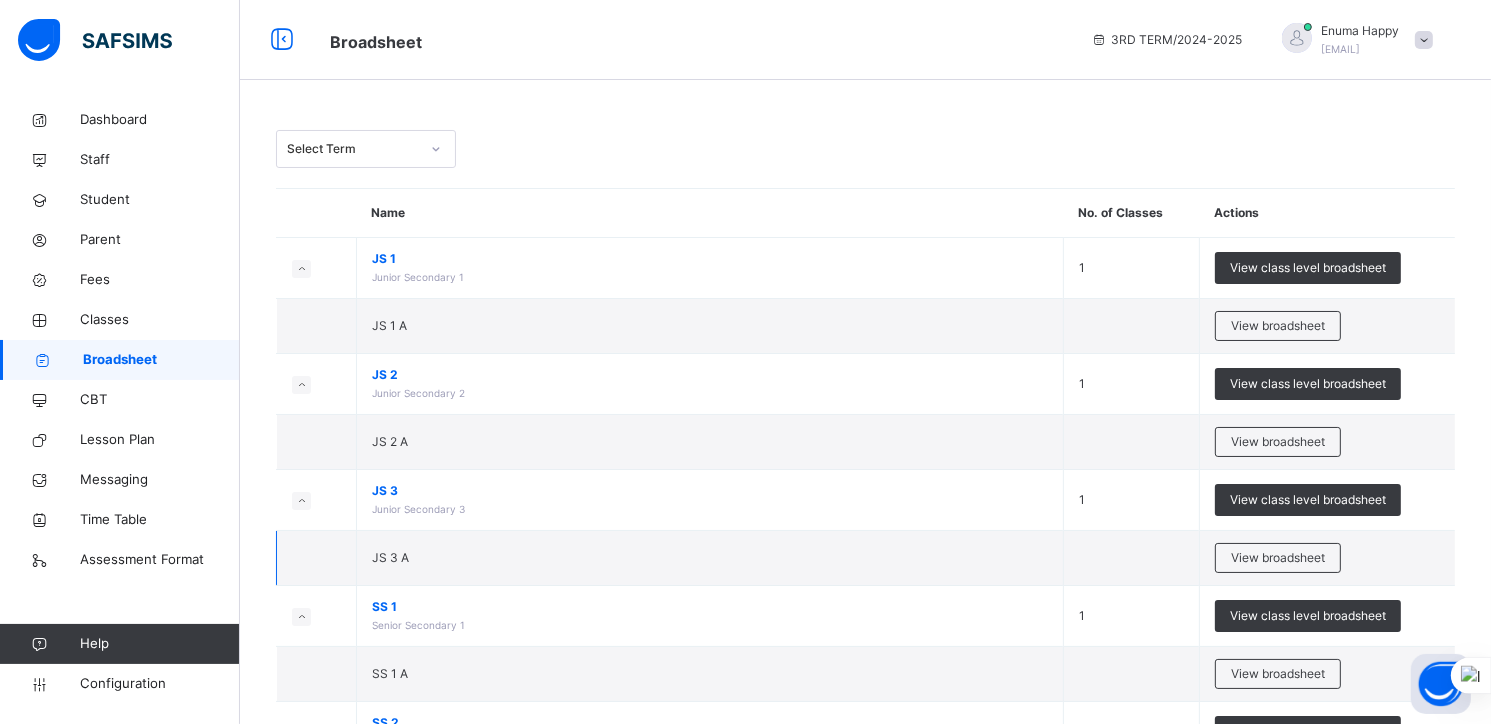 scroll, scrollTop: 257, scrollLeft: 0, axis: vertical 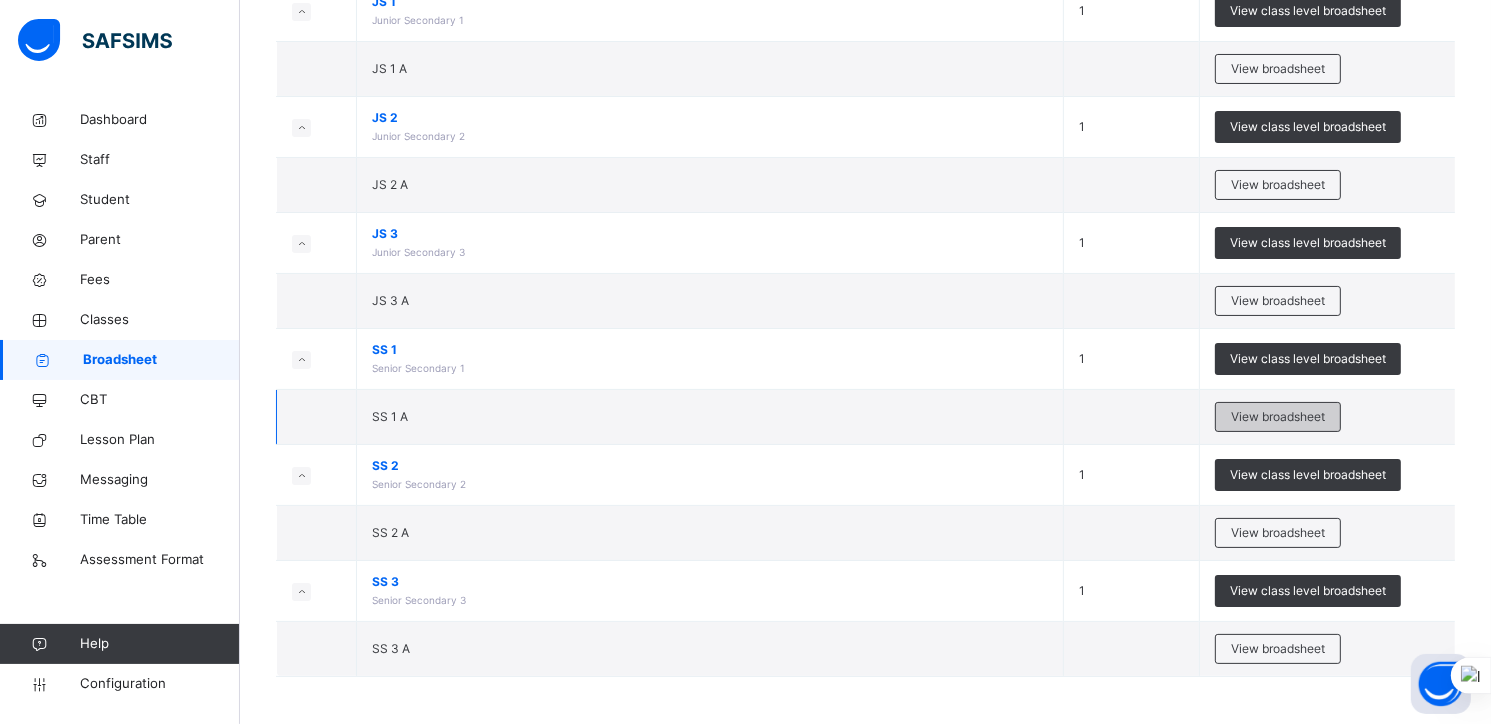 click on "View broadsheet" at bounding box center [1278, 417] 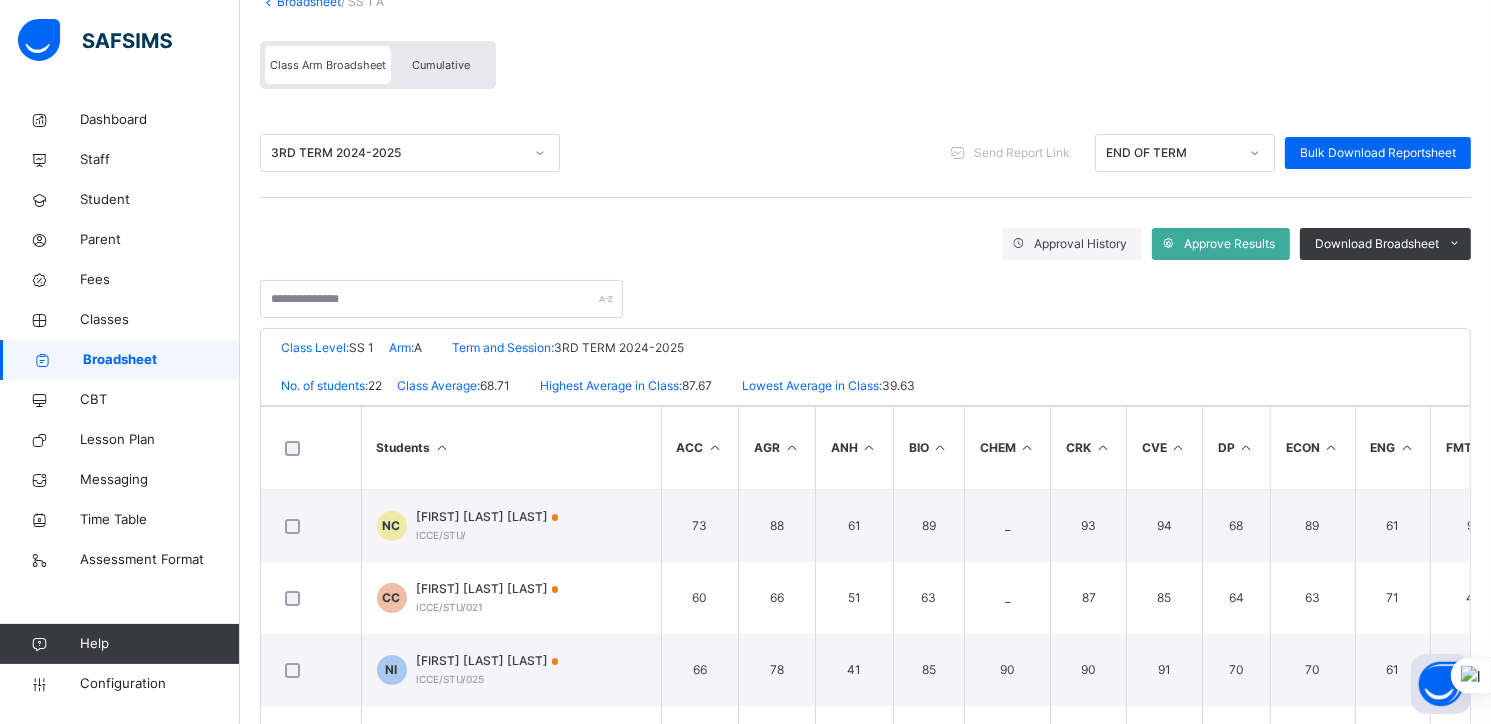 scroll, scrollTop: 150, scrollLeft: 0, axis: vertical 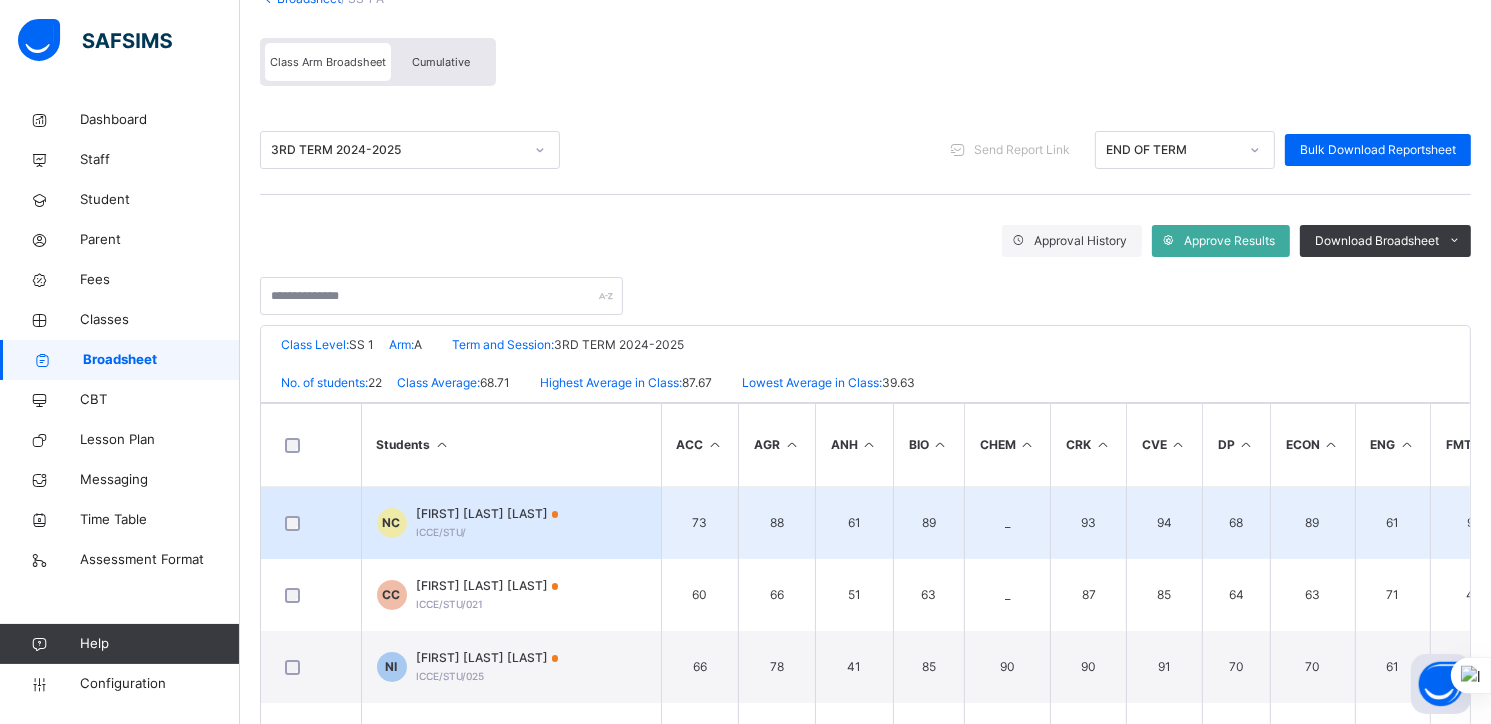 click on "Nweke Nnadozie Christopher" at bounding box center (488, 514) 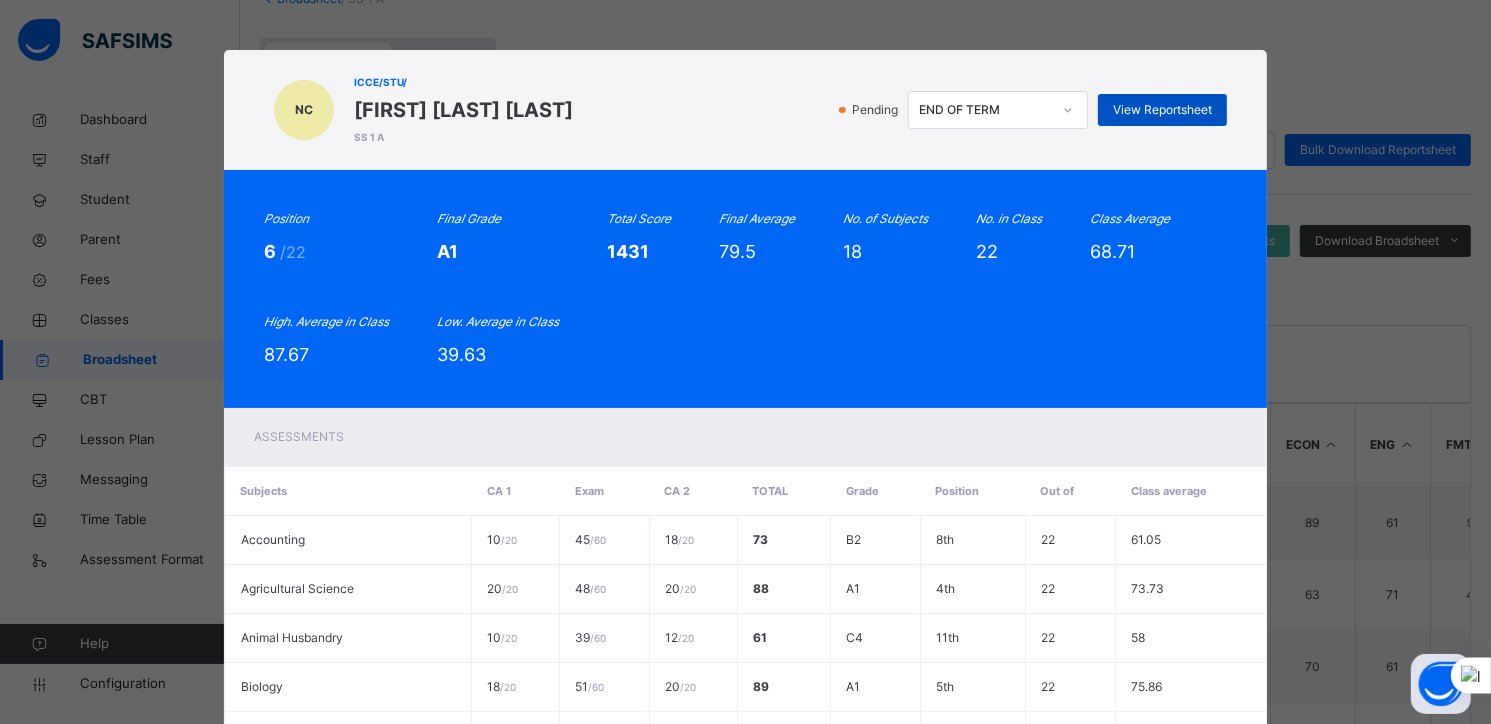 click on "View Reportsheet" at bounding box center [1162, 110] 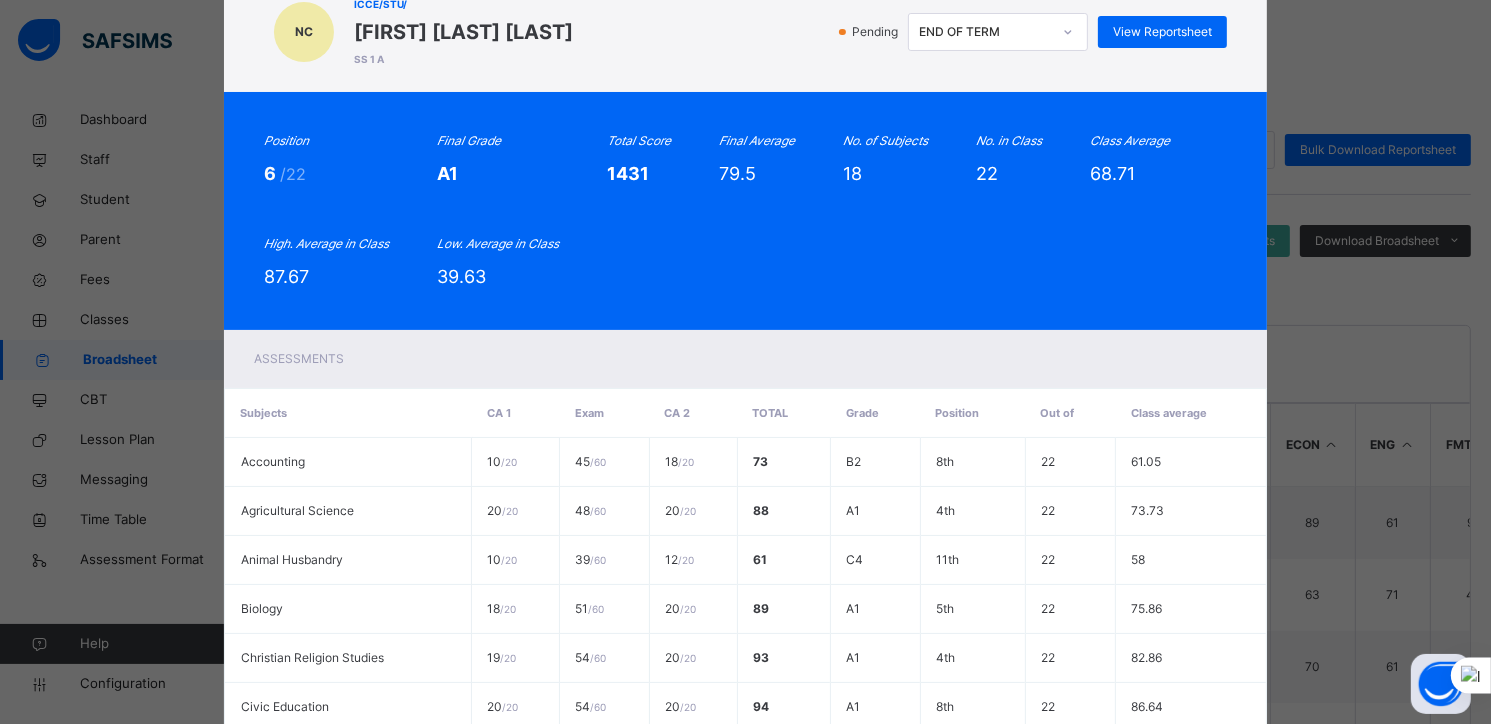 scroll, scrollTop: 0, scrollLeft: 0, axis: both 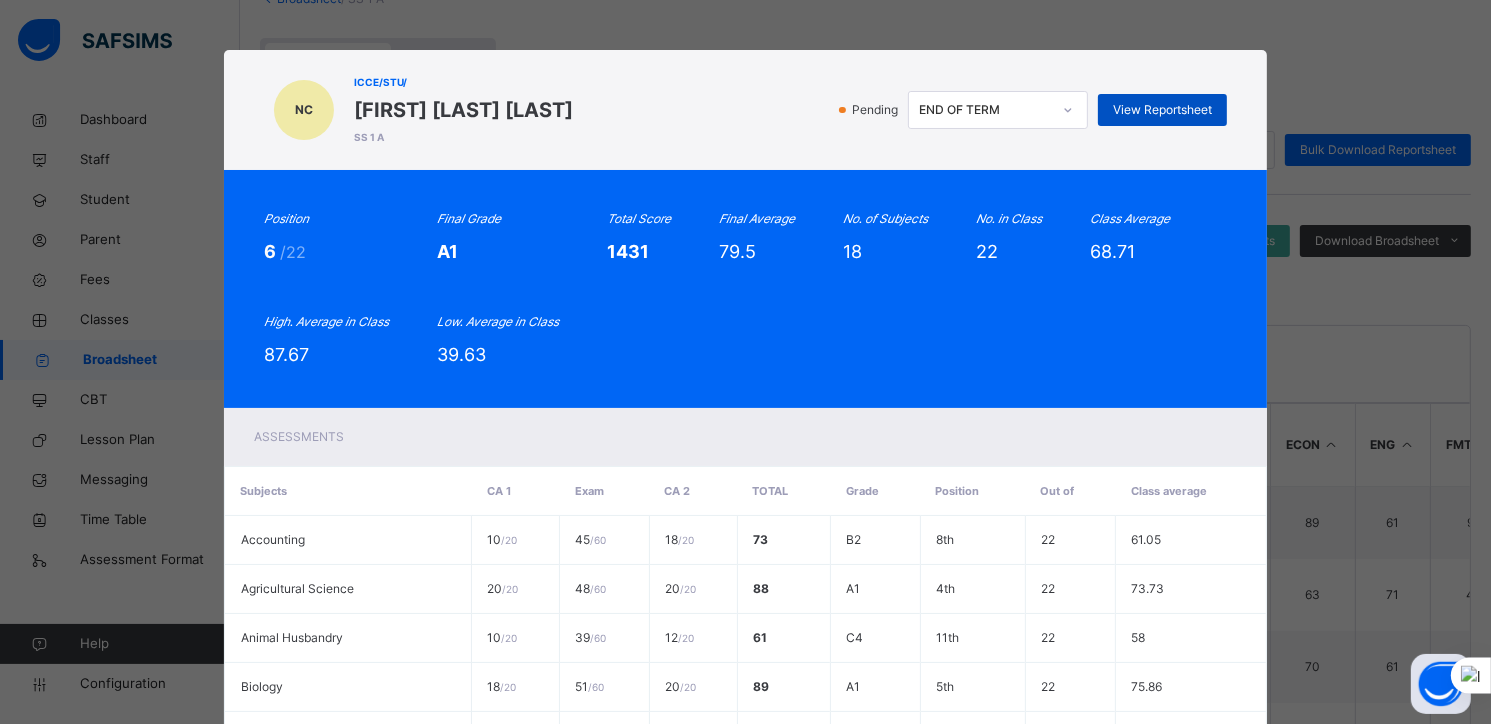 click on "View Reportsheet" at bounding box center [1162, 110] 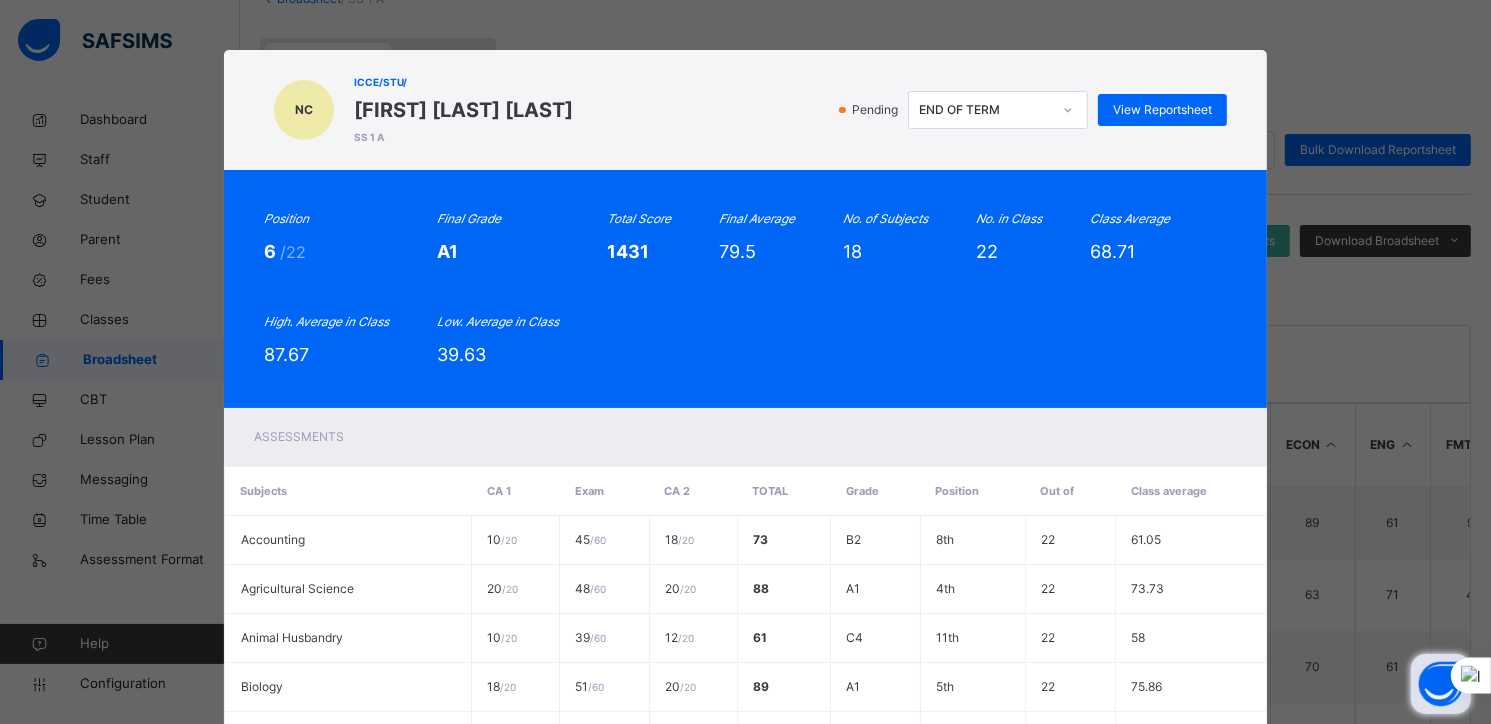 click at bounding box center [1441, 684] 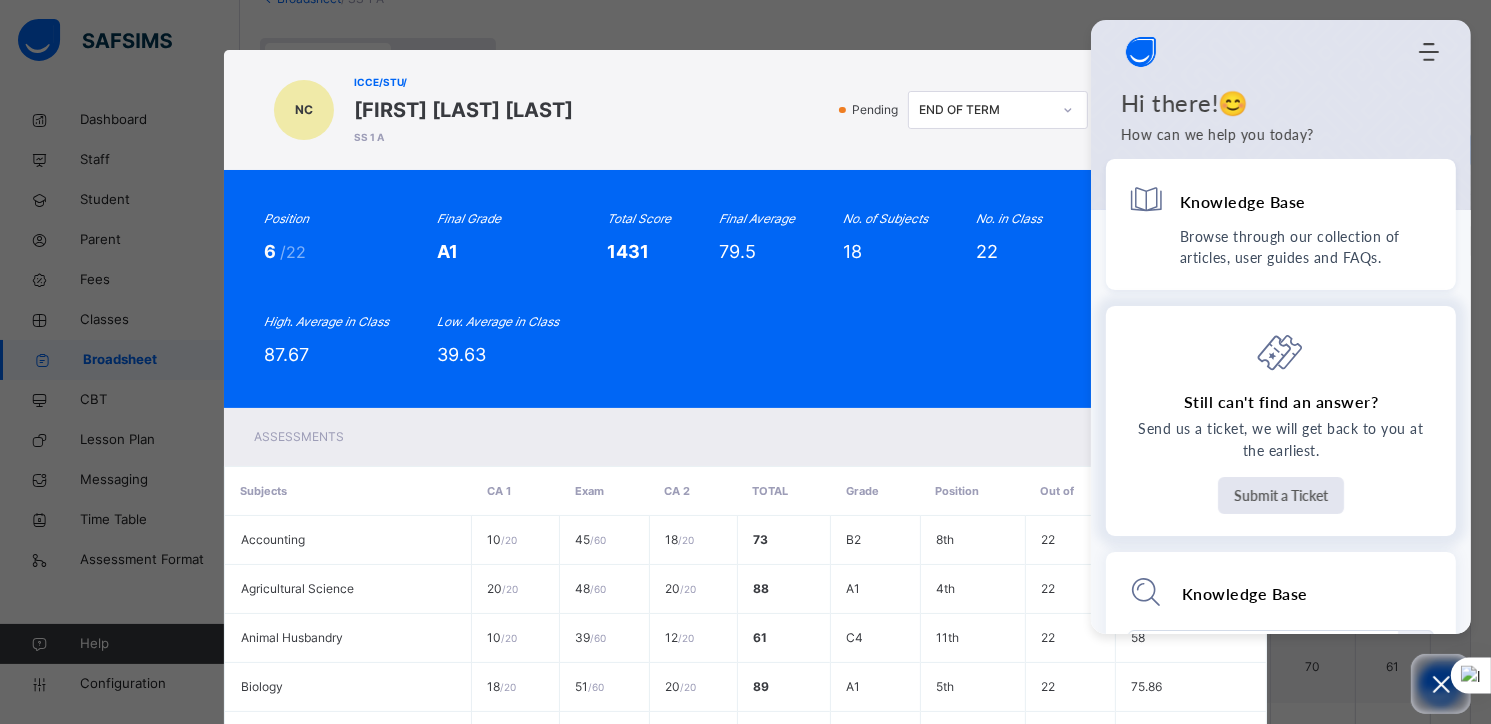 click on "Submit a Ticket" at bounding box center [1281, 495] 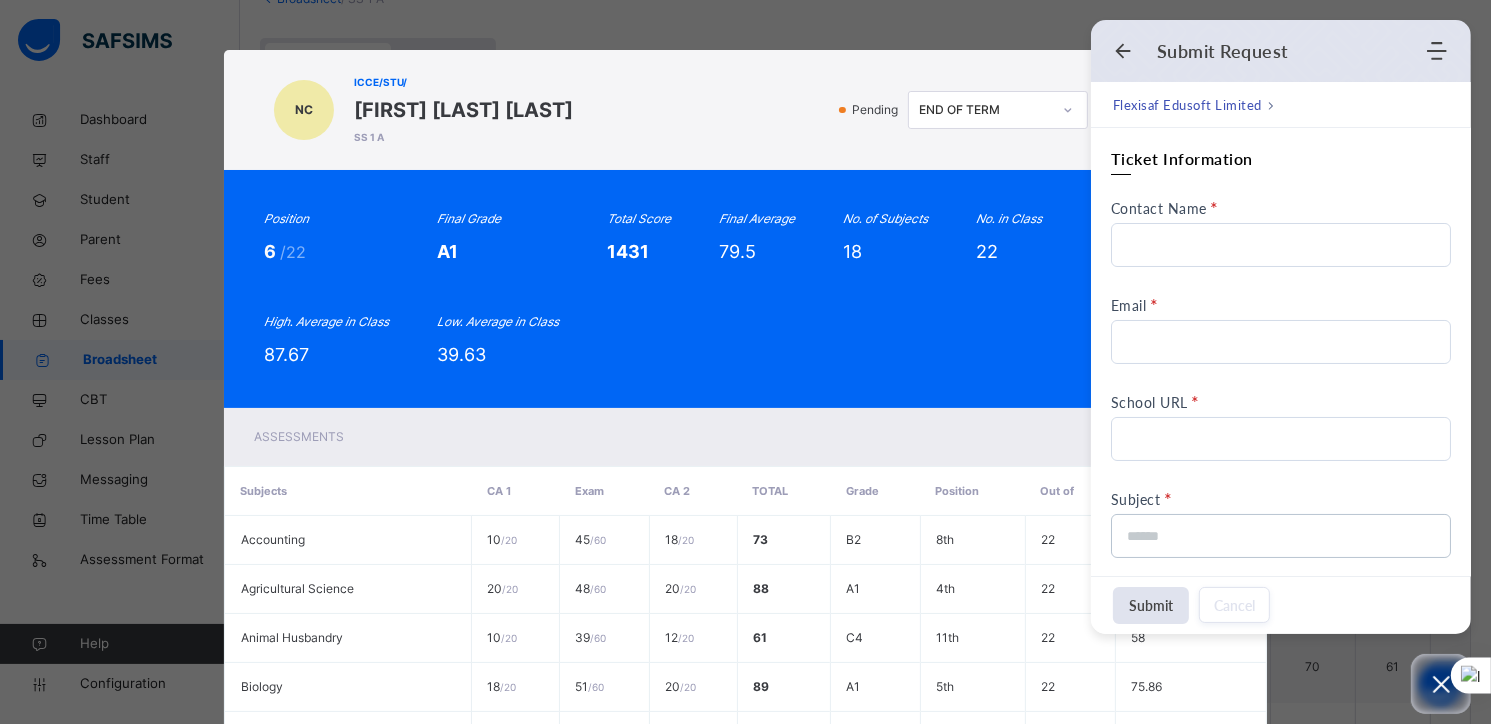 scroll, scrollTop: 0, scrollLeft: 0, axis: both 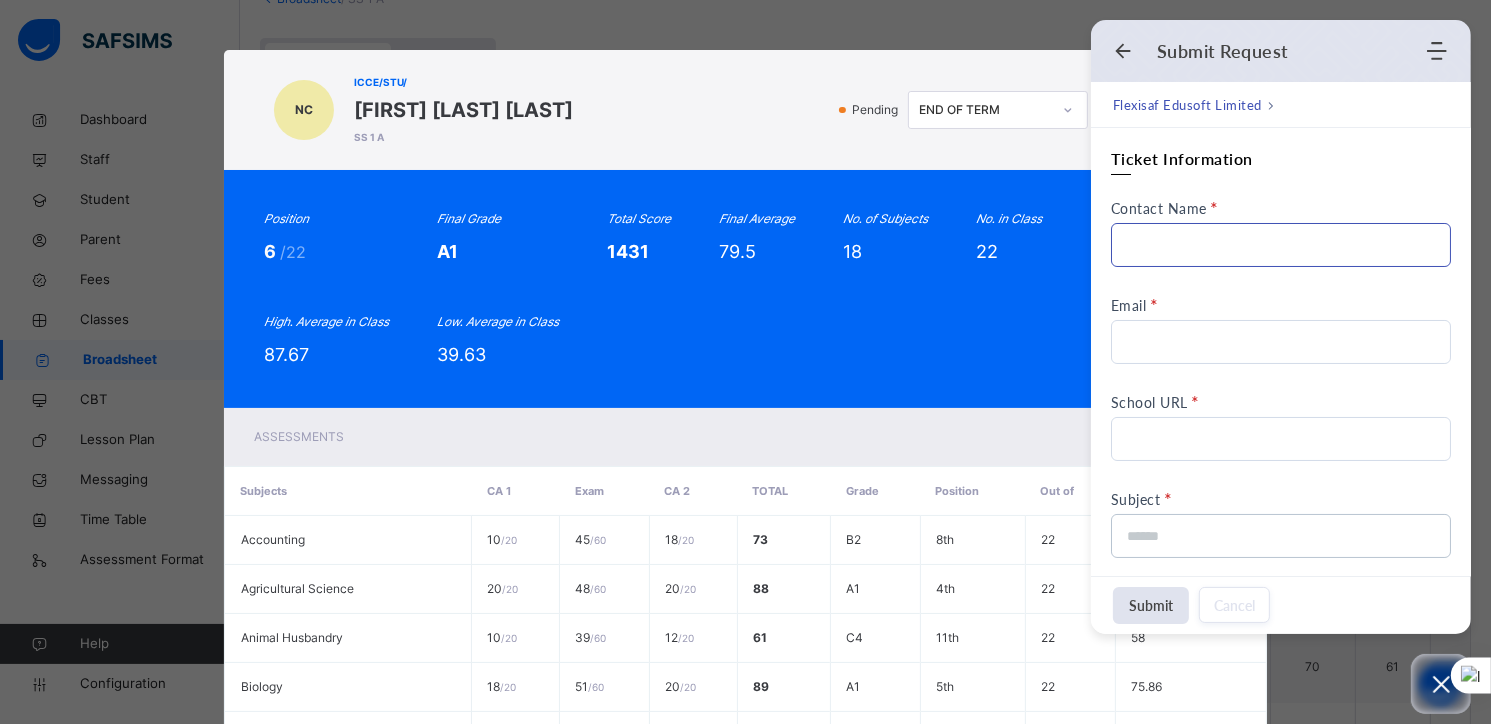 click on "Contact Name" at bounding box center [1281, 245] 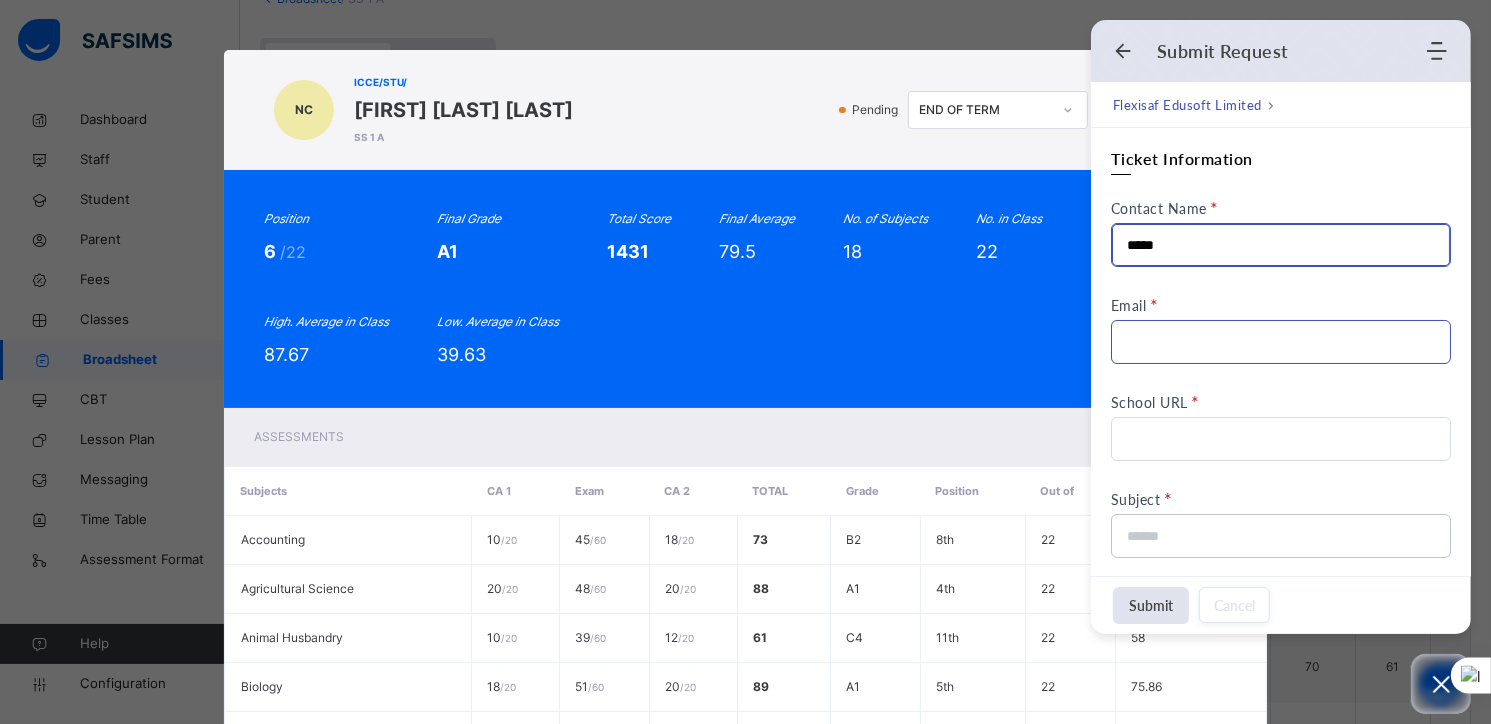 type on "*****" 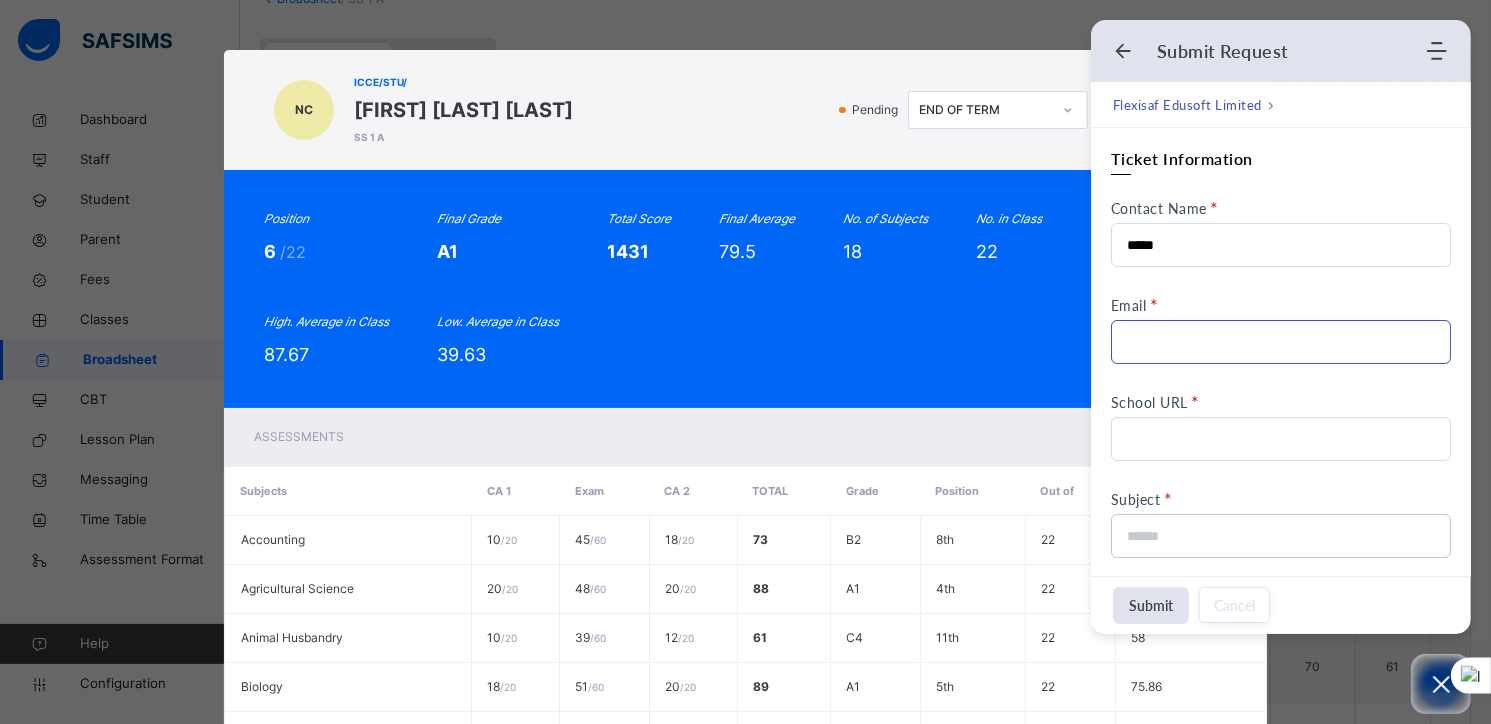 click on "Email" at bounding box center [1281, 342] 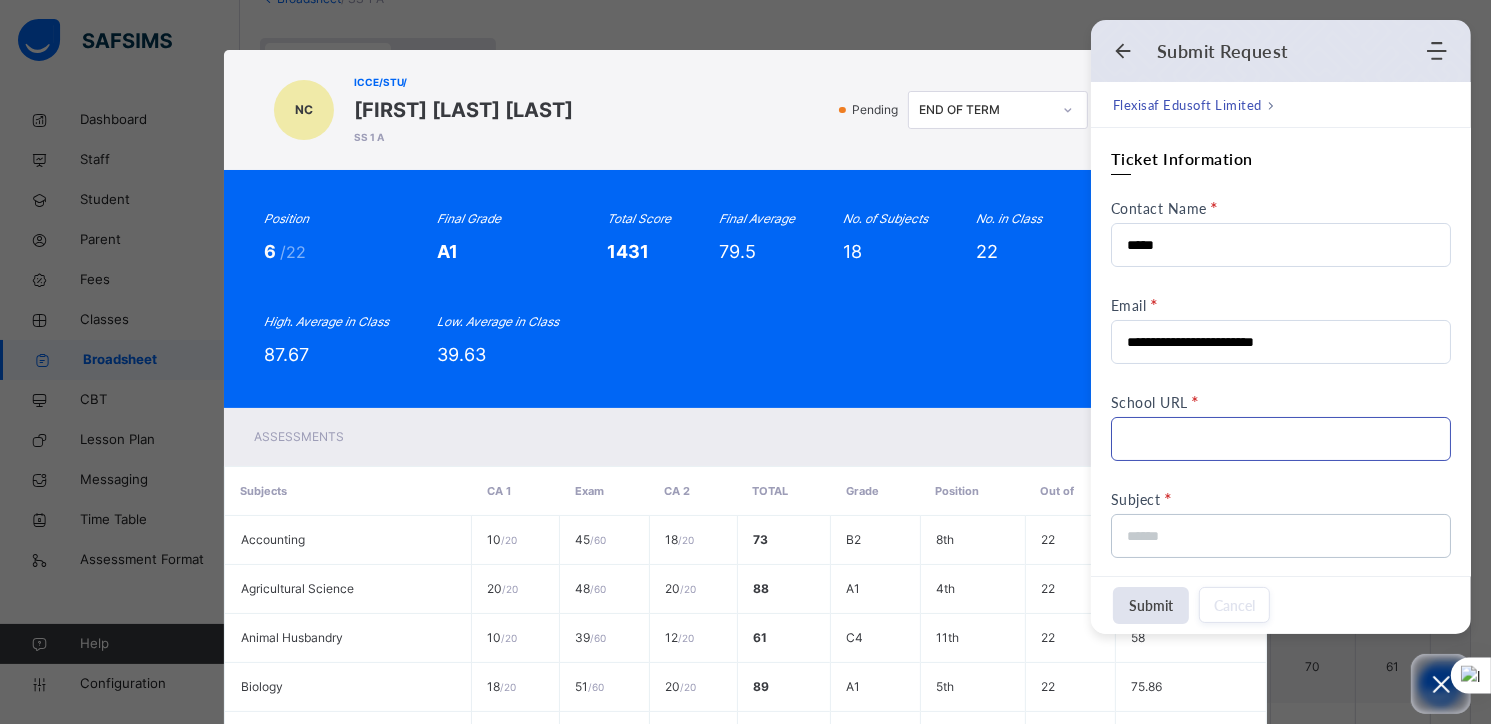 type on "**********" 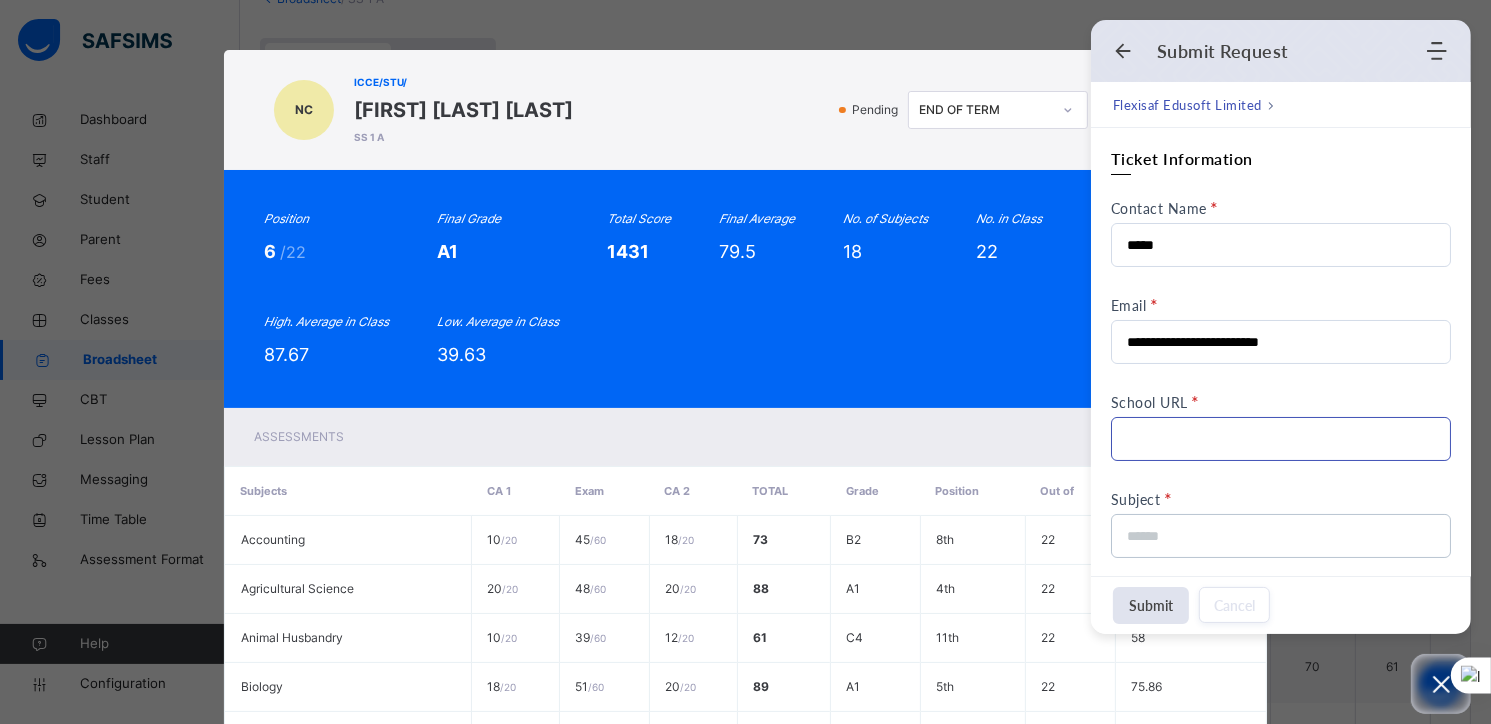 click on "School URL" at bounding box center (1281, 439) 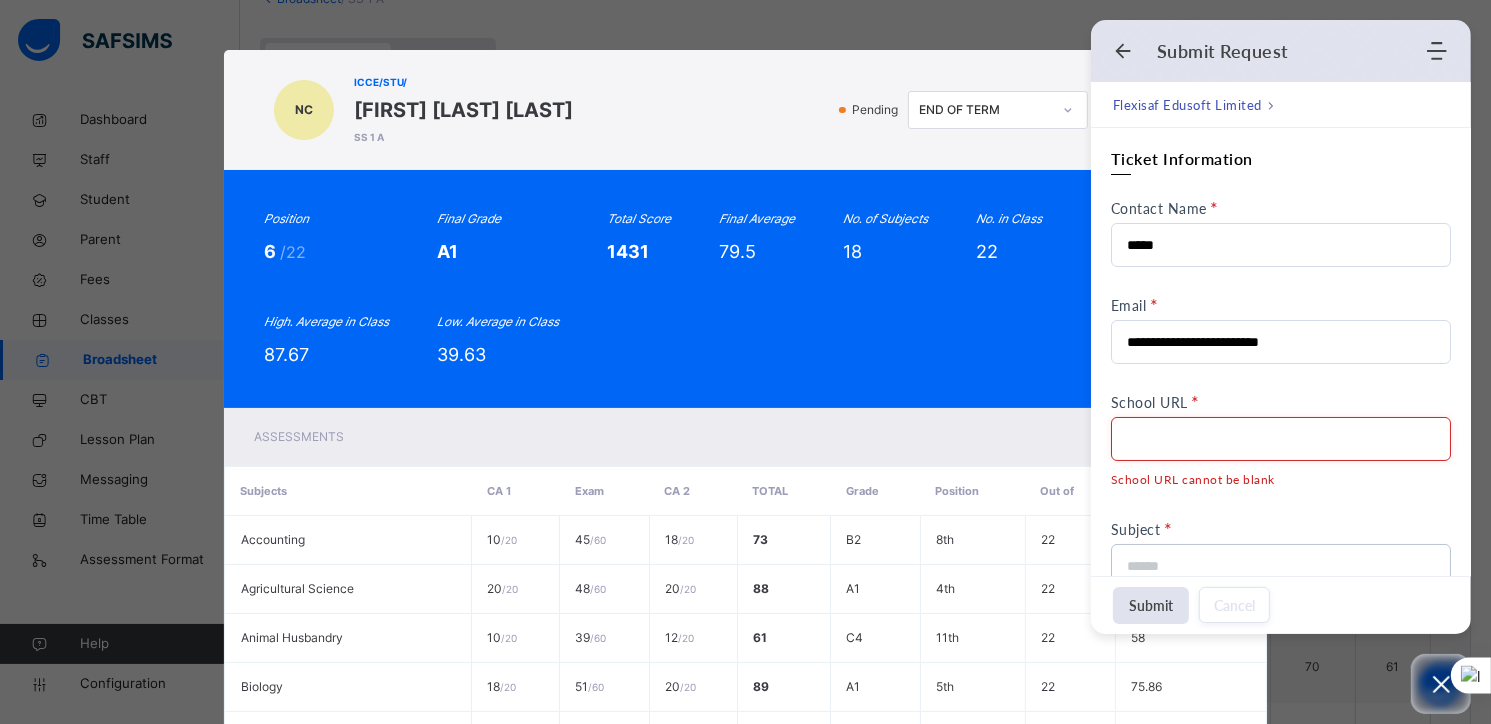 click on "School URL" at bounding box center [1281, 439] 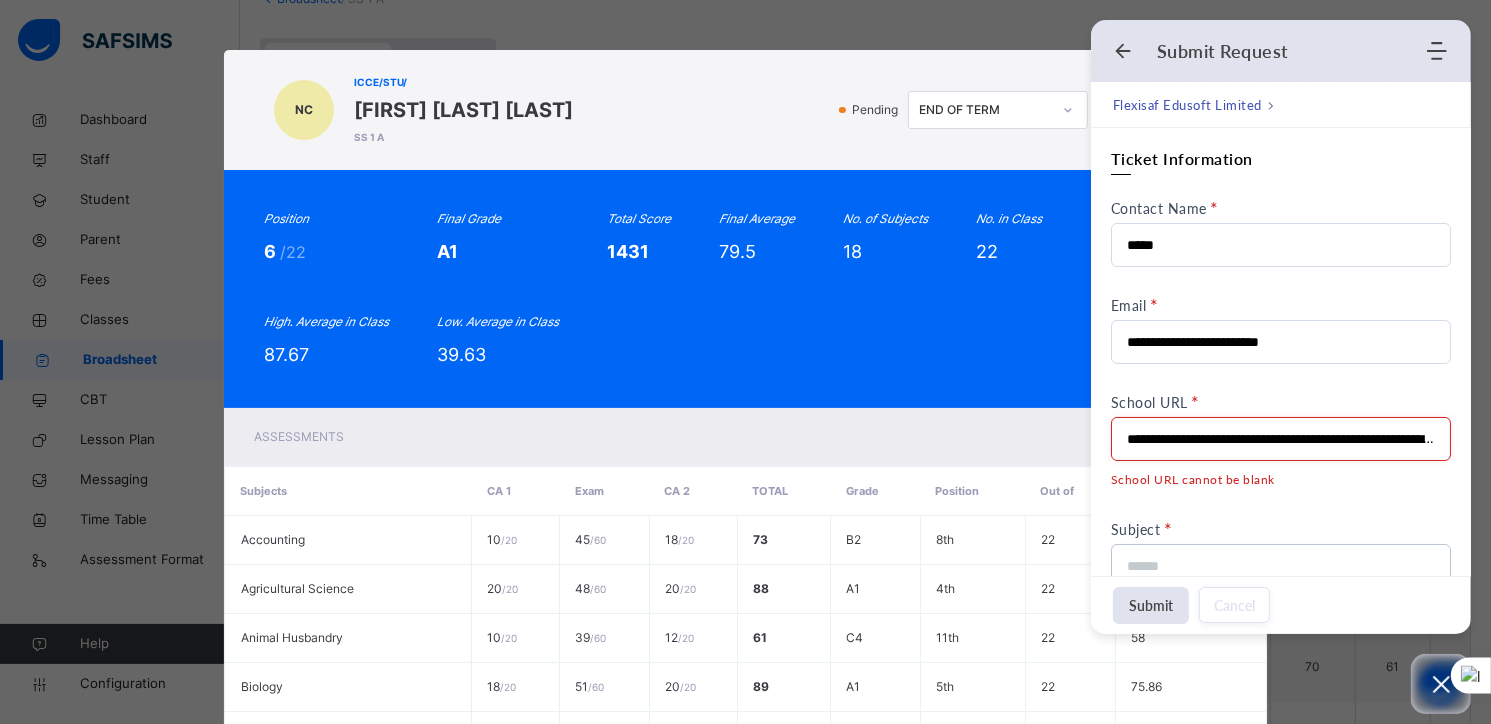 scroll, scrollTop: 0, scrollLeft: 1259, axis: horizontal 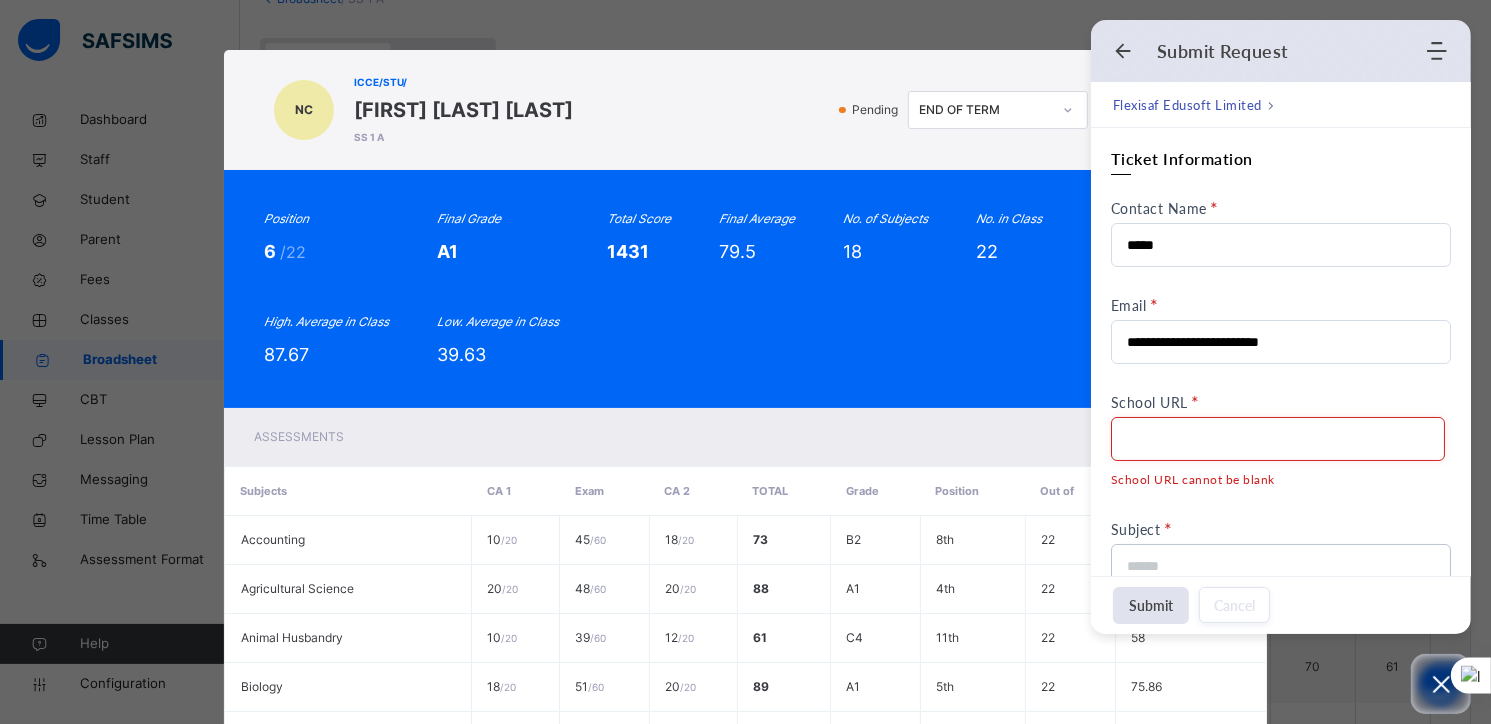 click on "**********" at bounding box center (1278, 439) 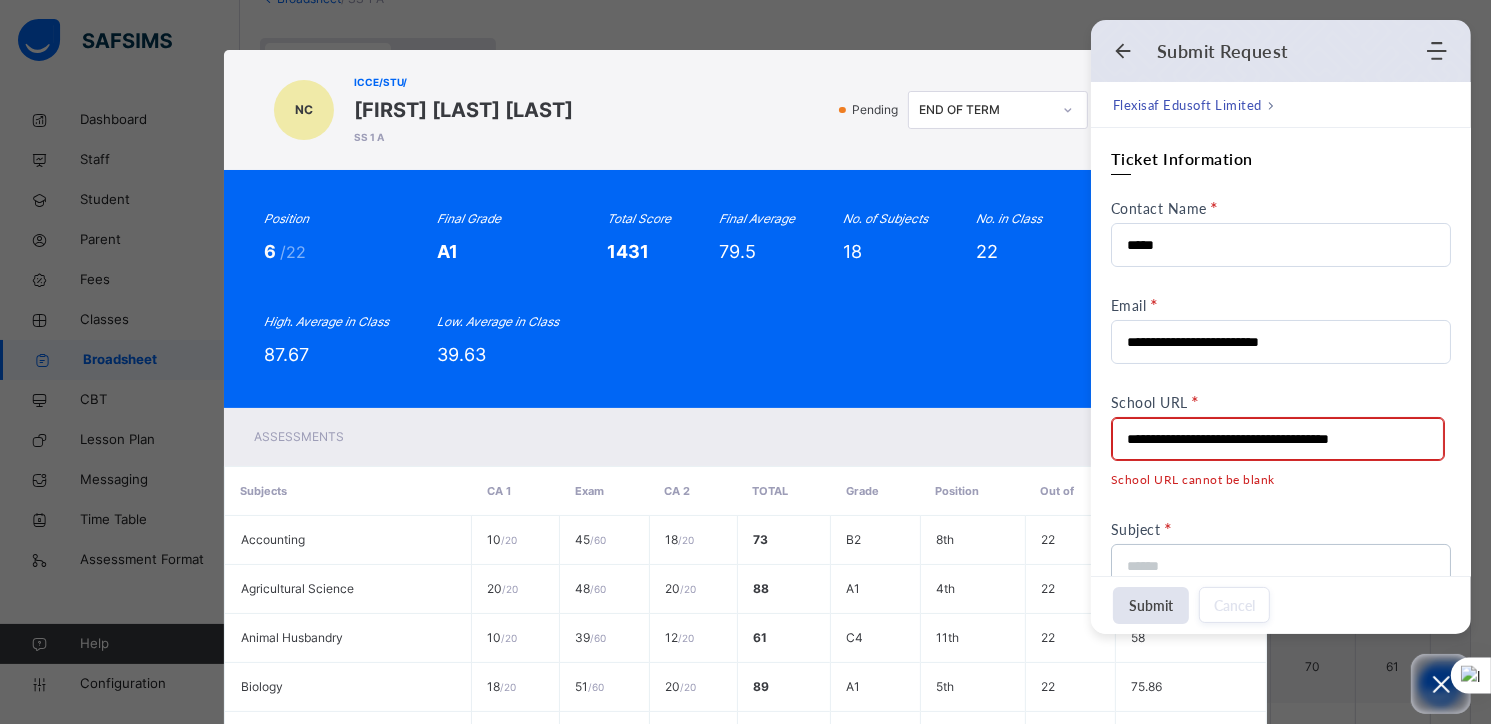 scroll, scrollTop: 0, scrollLeft: 0, axis: both 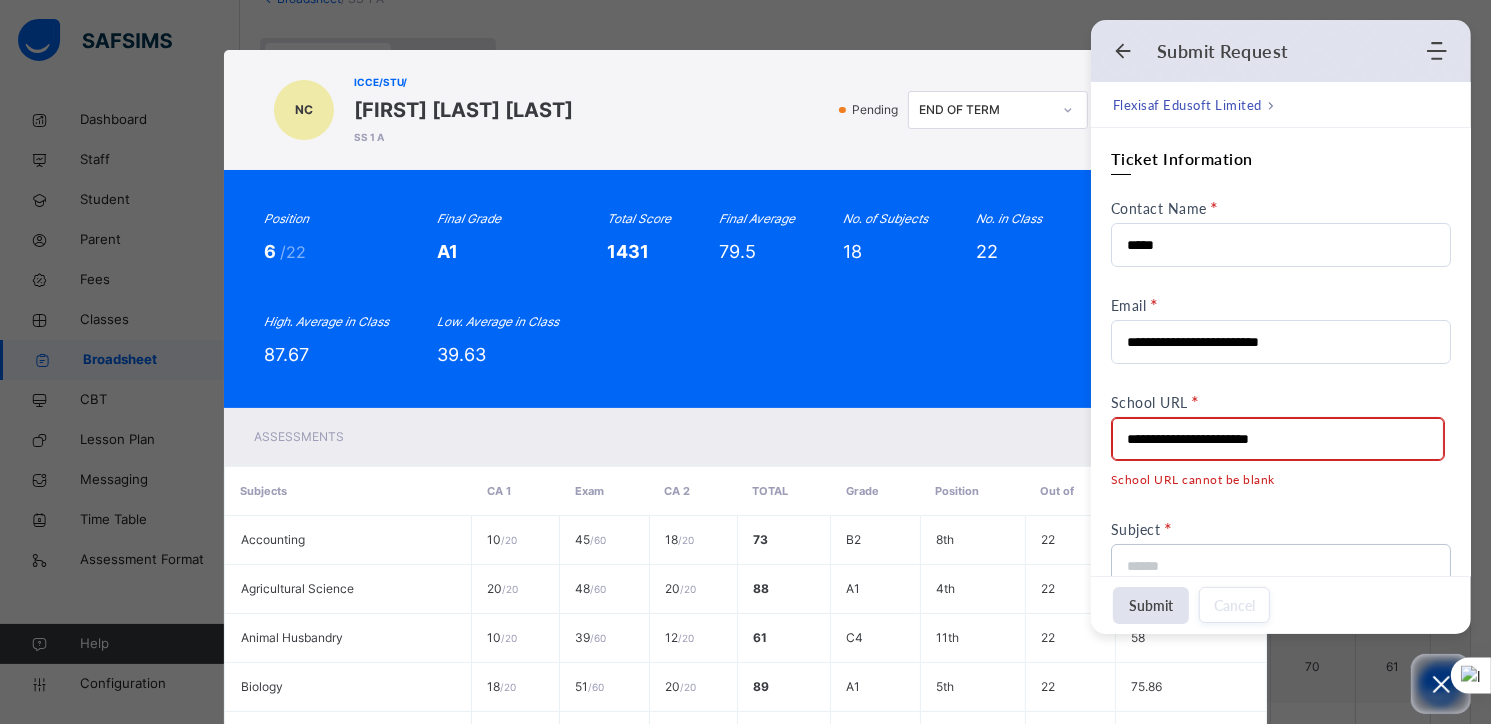 type on "**********" 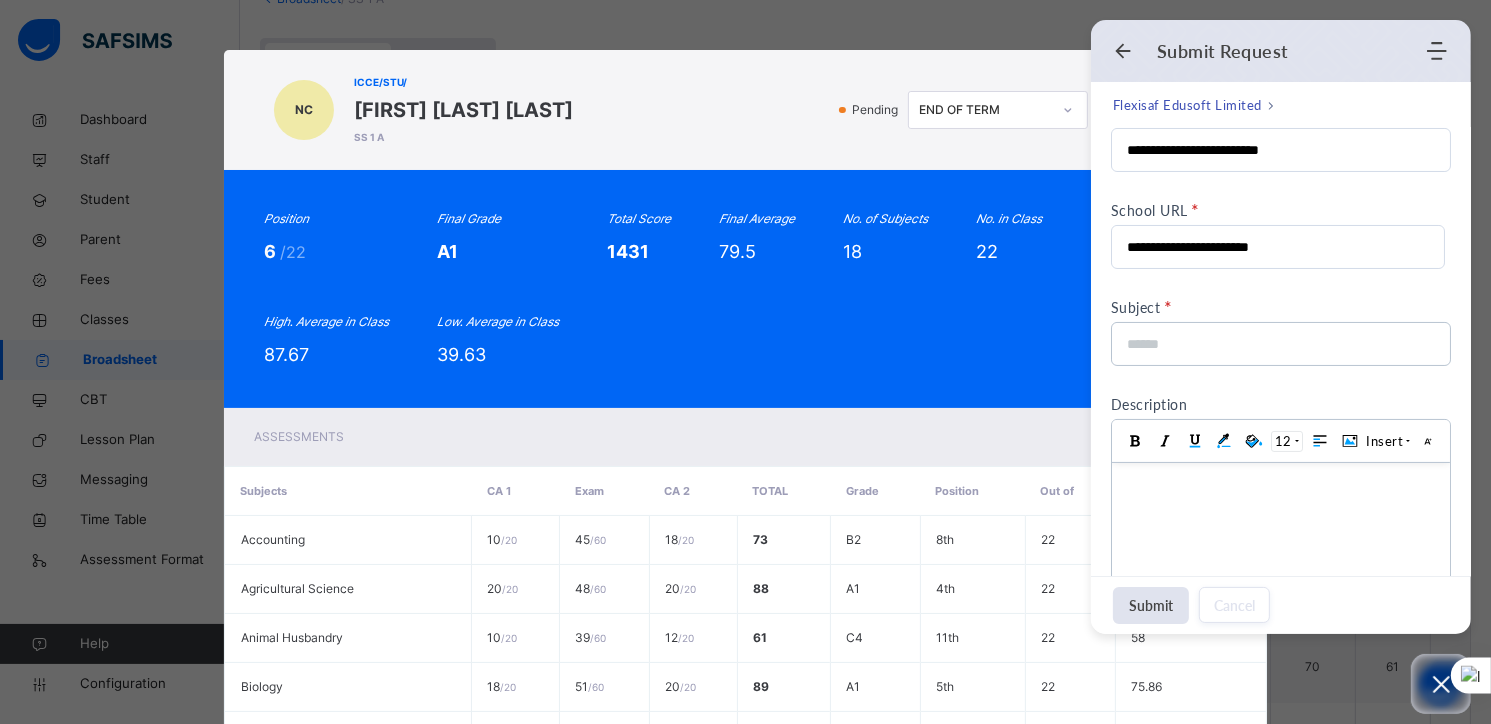 scroll, scrollTop: 194, scrollLeft: 0, axis: vertical 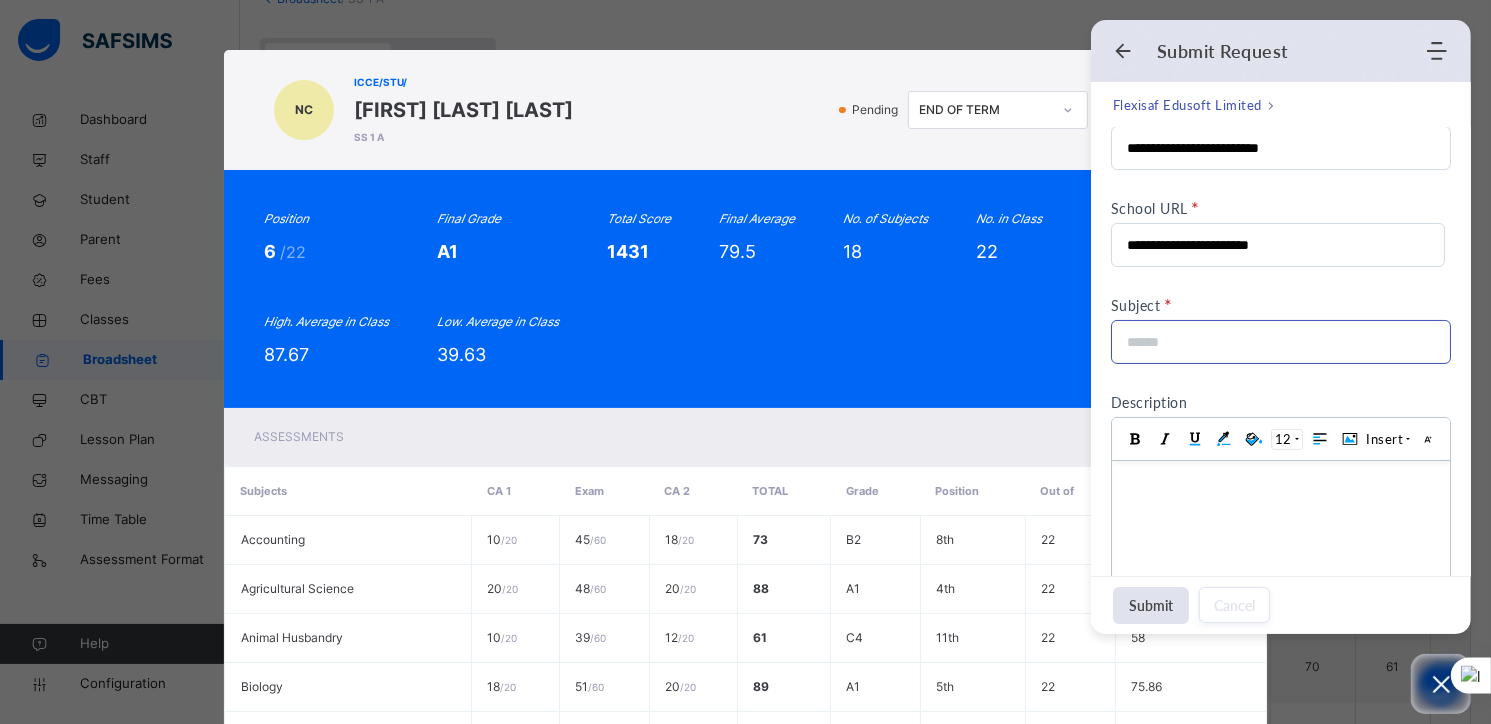 click at bounding box center (1275, 342) 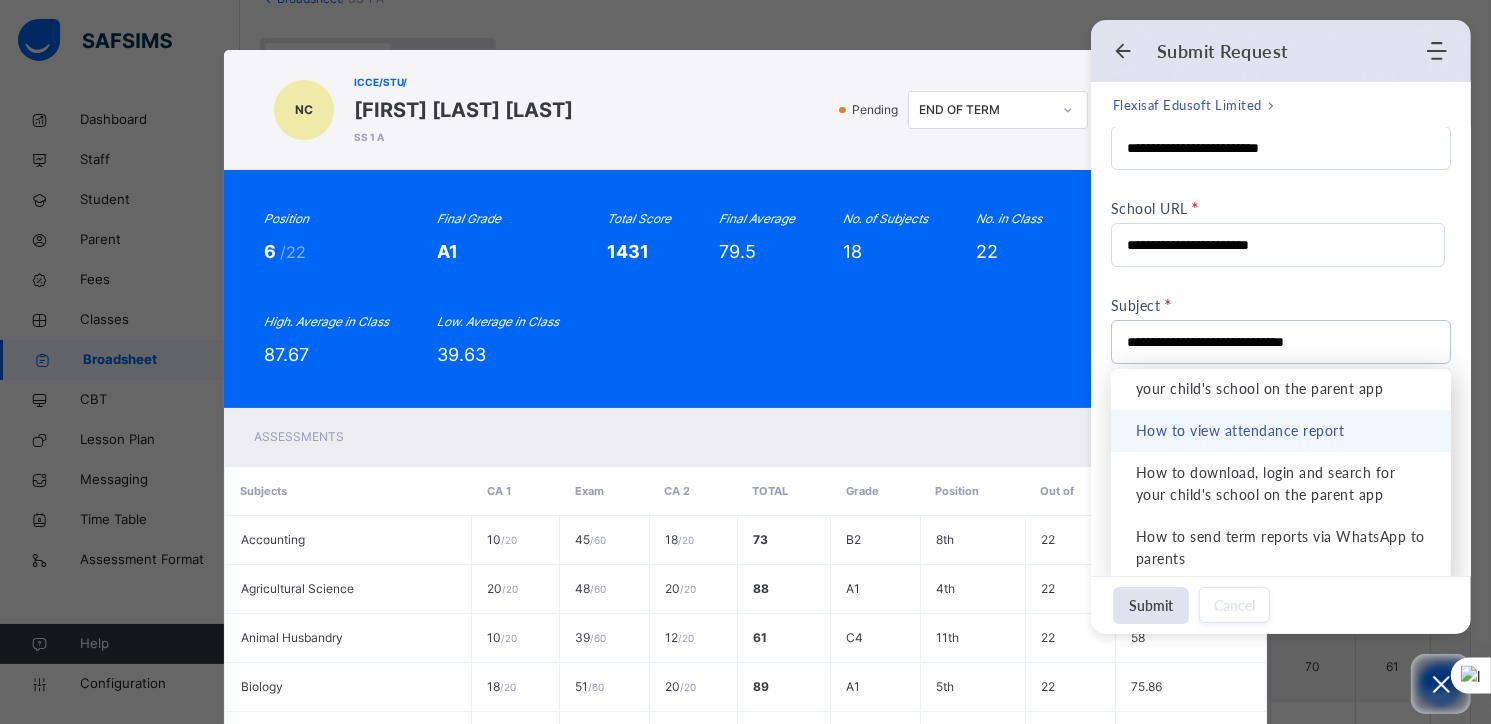 scroll, scrollTop: 86, scrollLeft: 0, axis: vertical 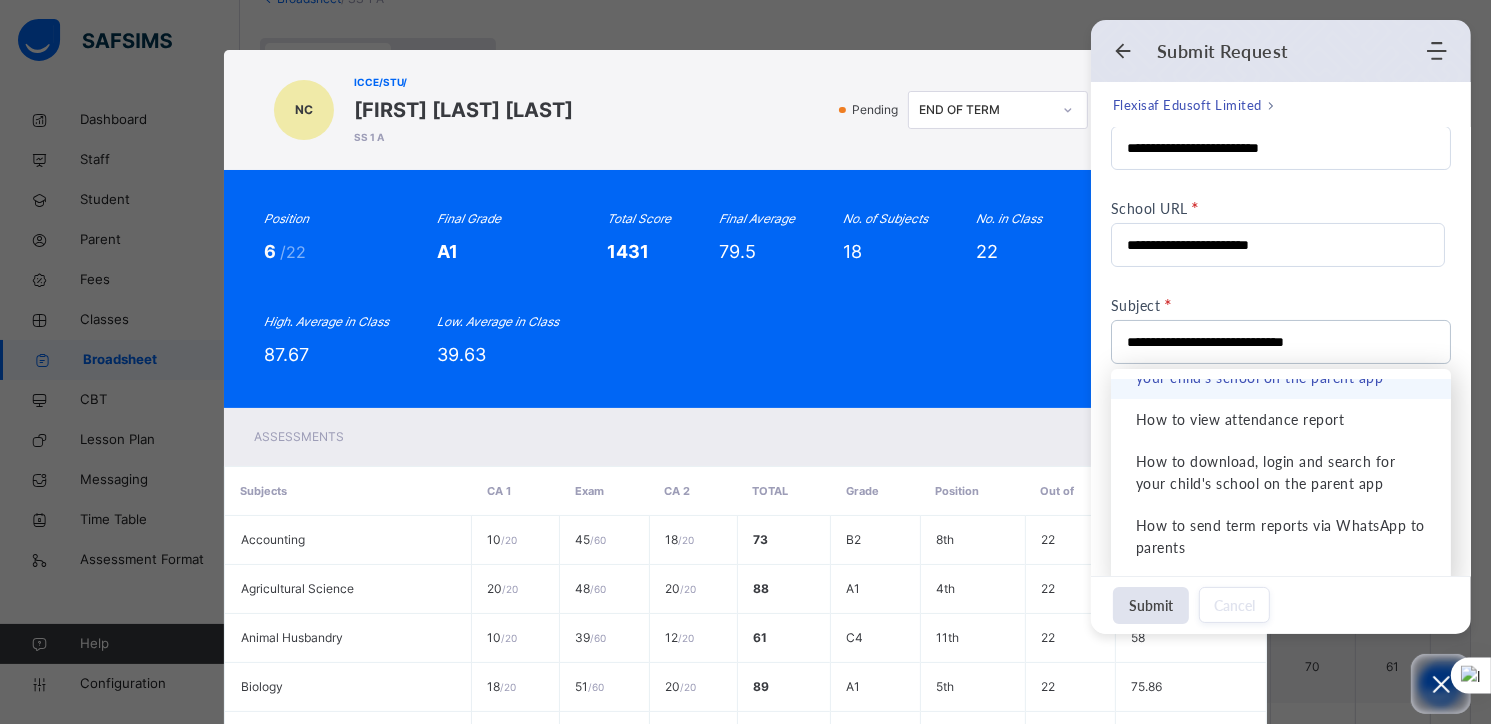 type on "**********" 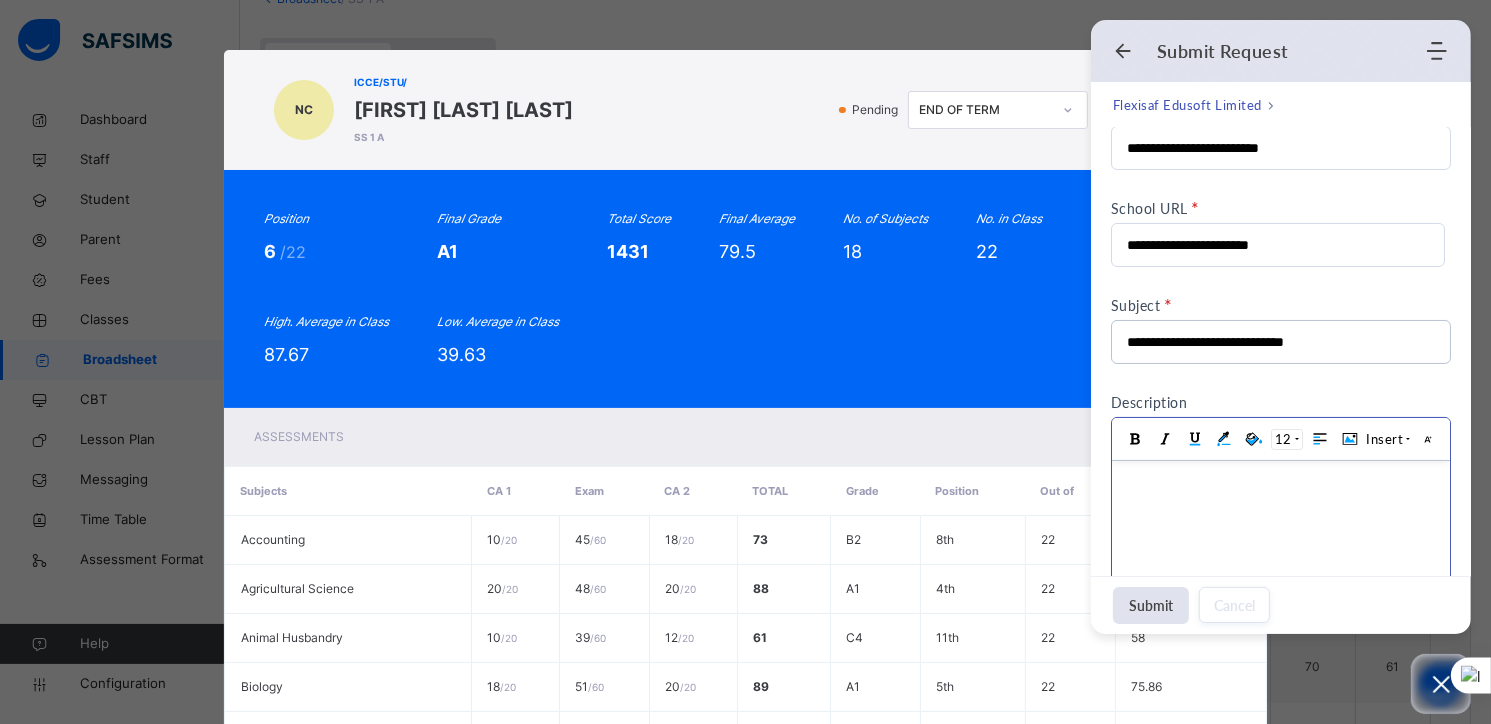 click at bounding box center (1280, 480) 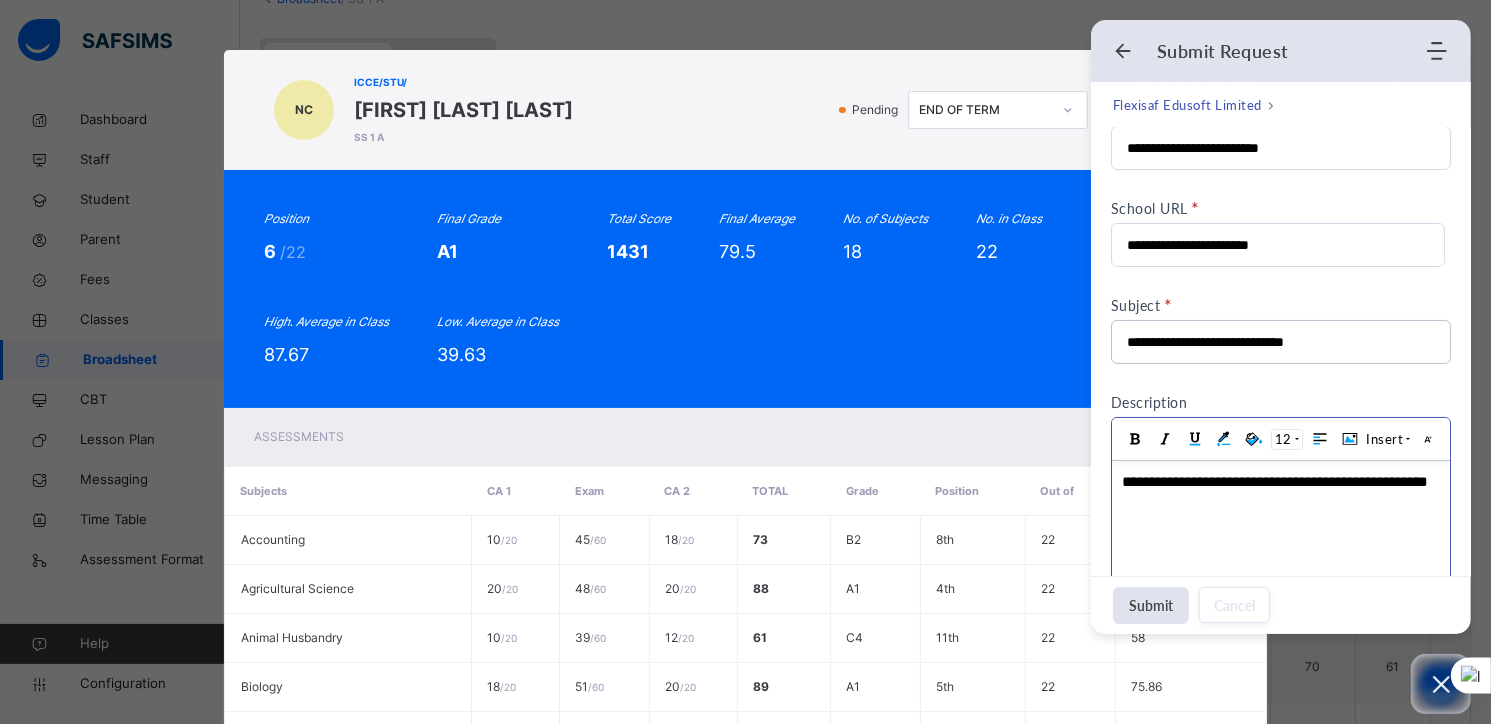 click on "**********" at bounding box center (1280, 570) 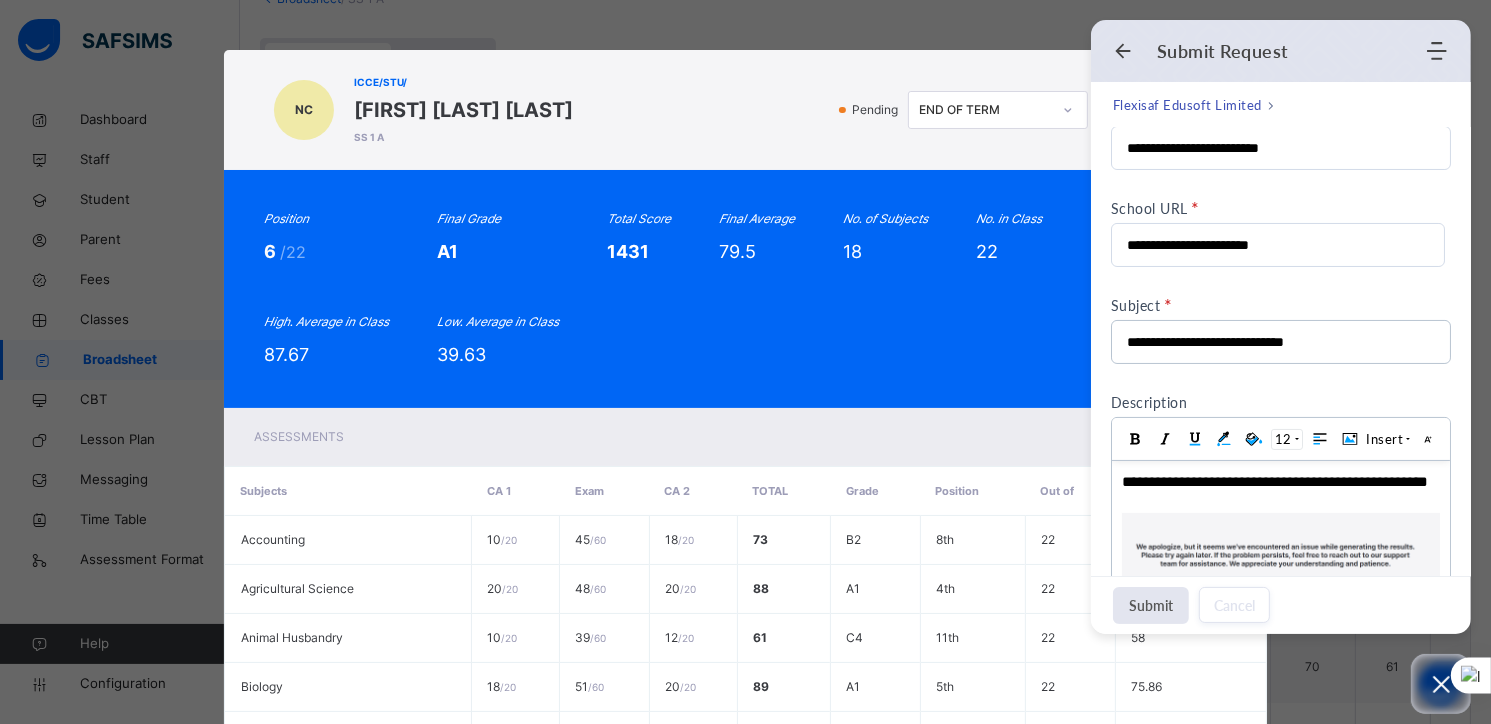 click on "Submit" at bounding box center (1151, 605) 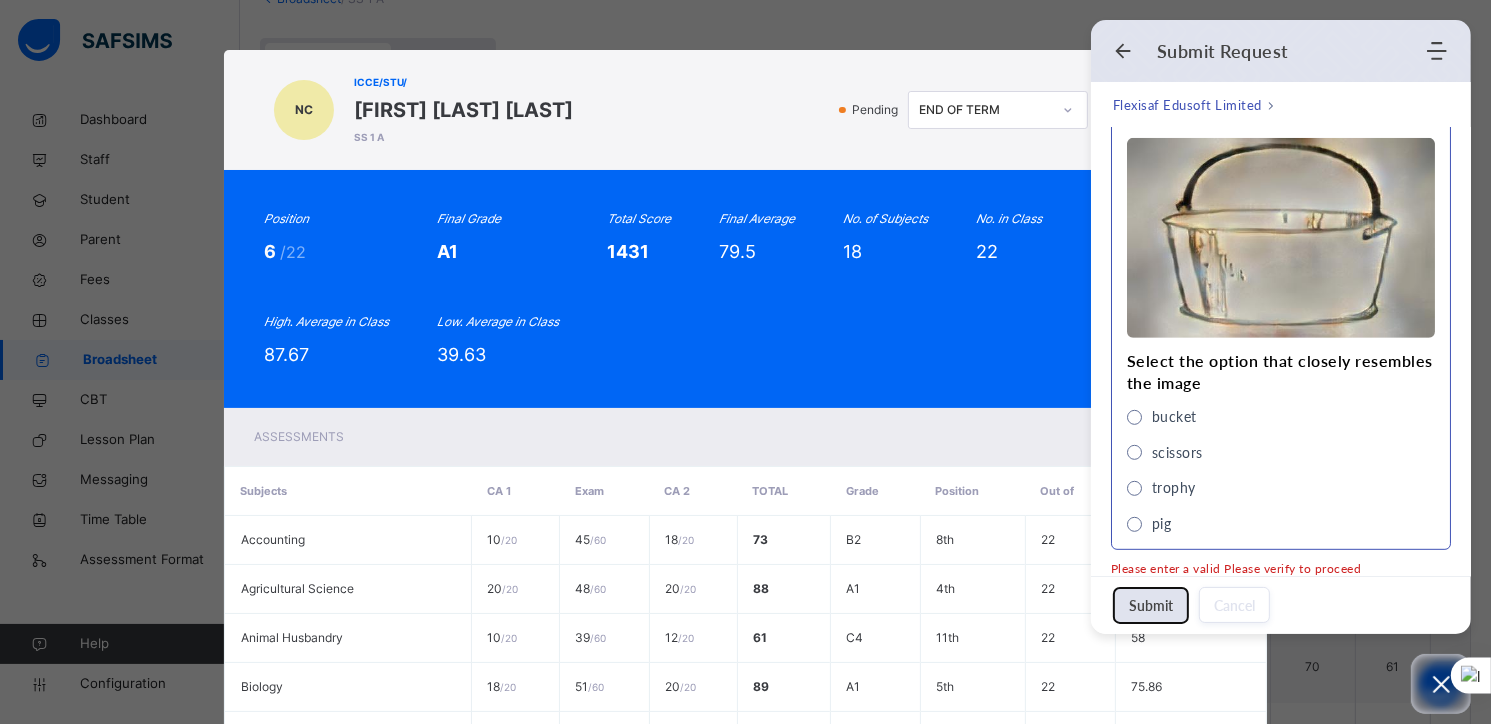scroll, scrollTop: 988, scrollLeft: 0, axis: vertical 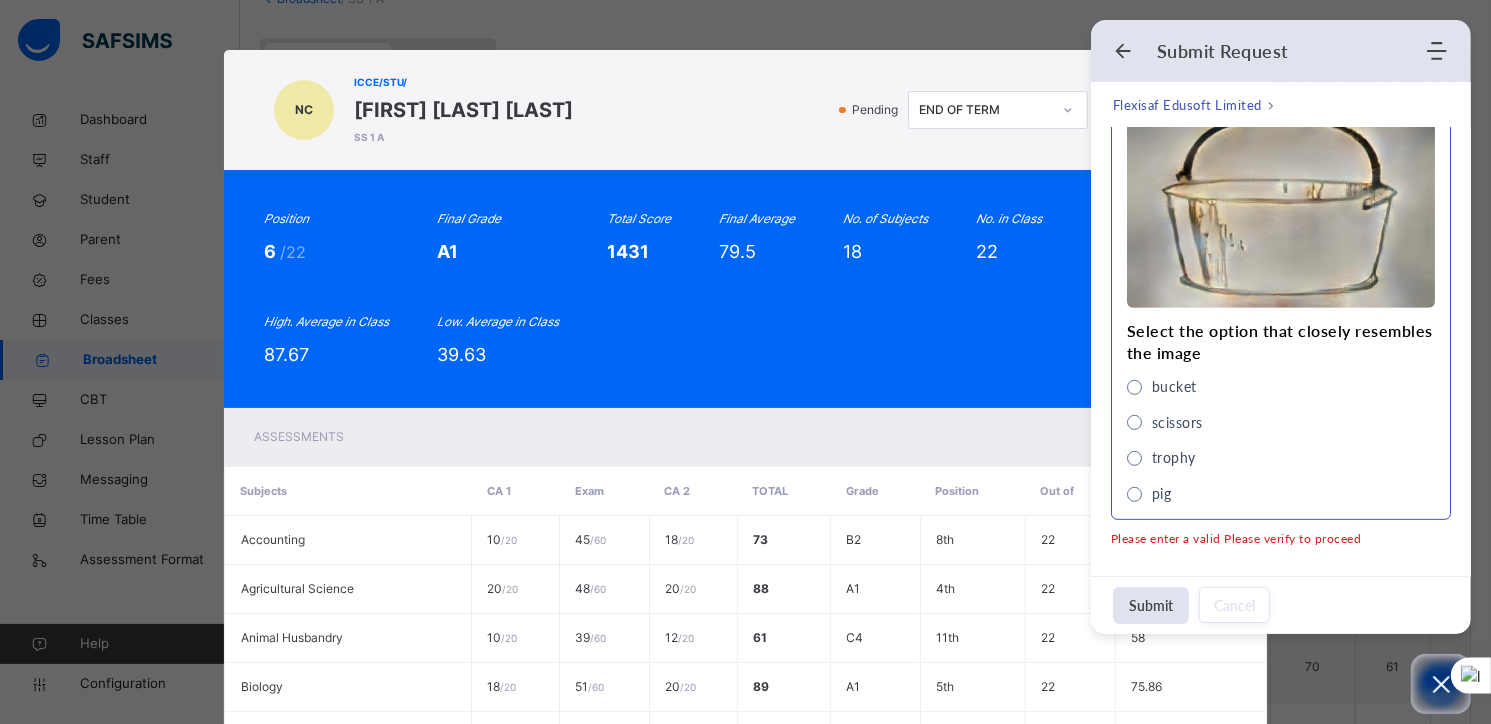 click at bounding box center [1134, 387] 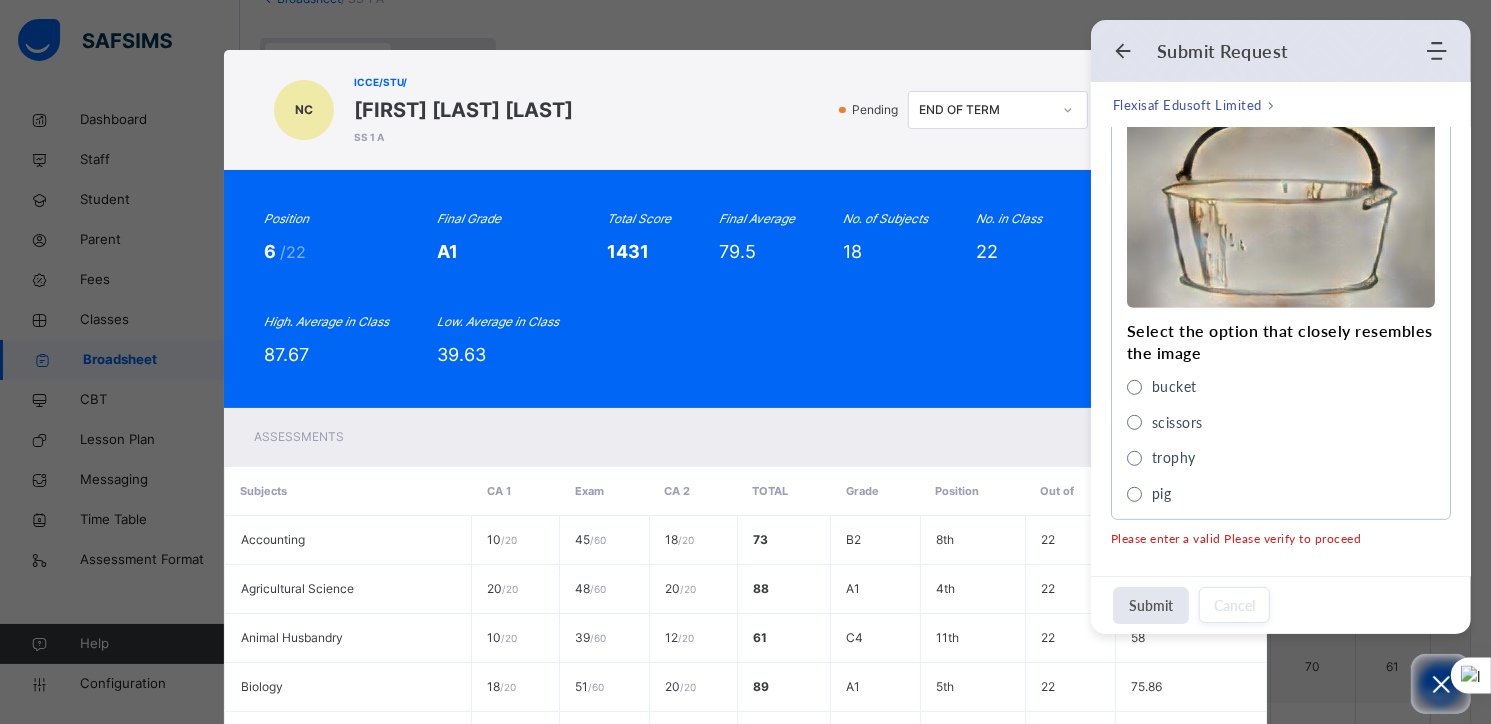 click on "Submit" at bounding box center (1151, 605) 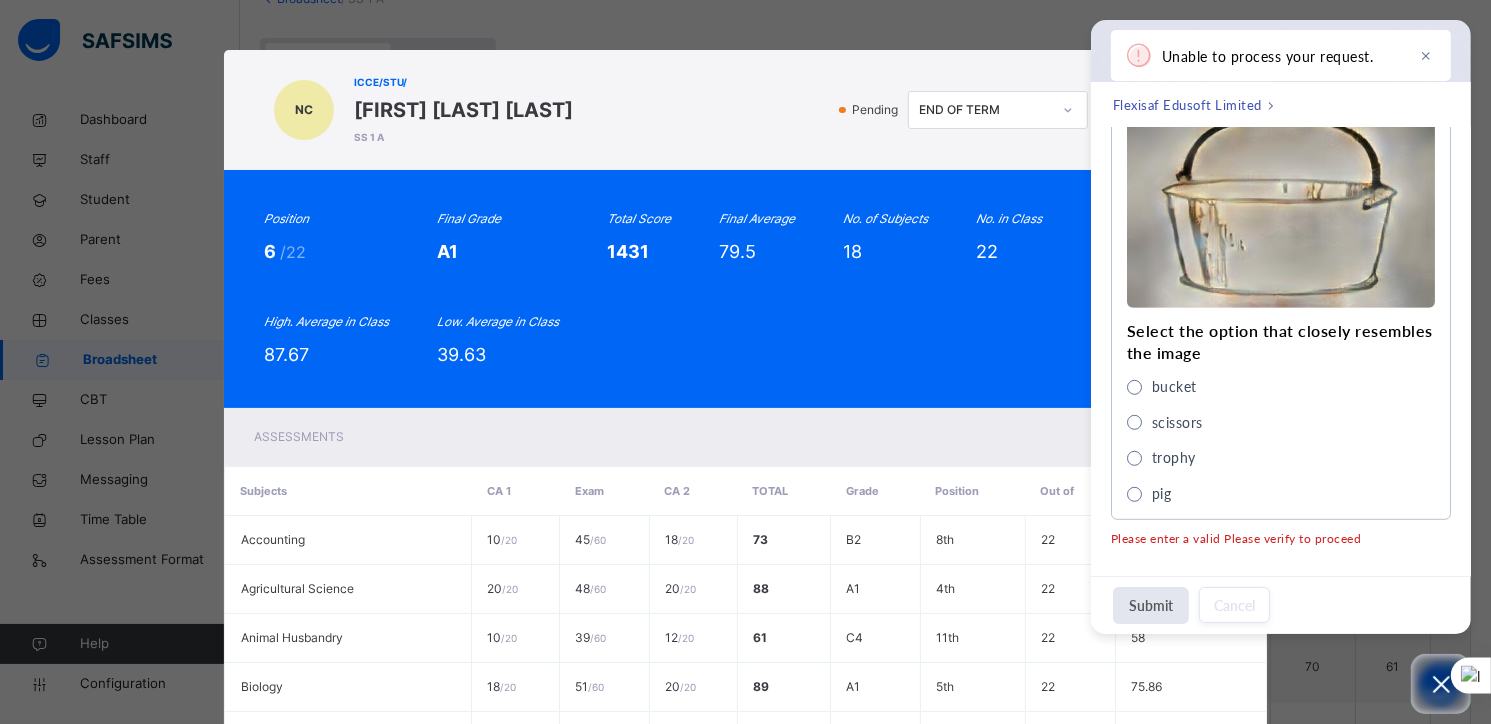 scroll, scrollTop: 959, scrollLeft: 0, axis: vertical 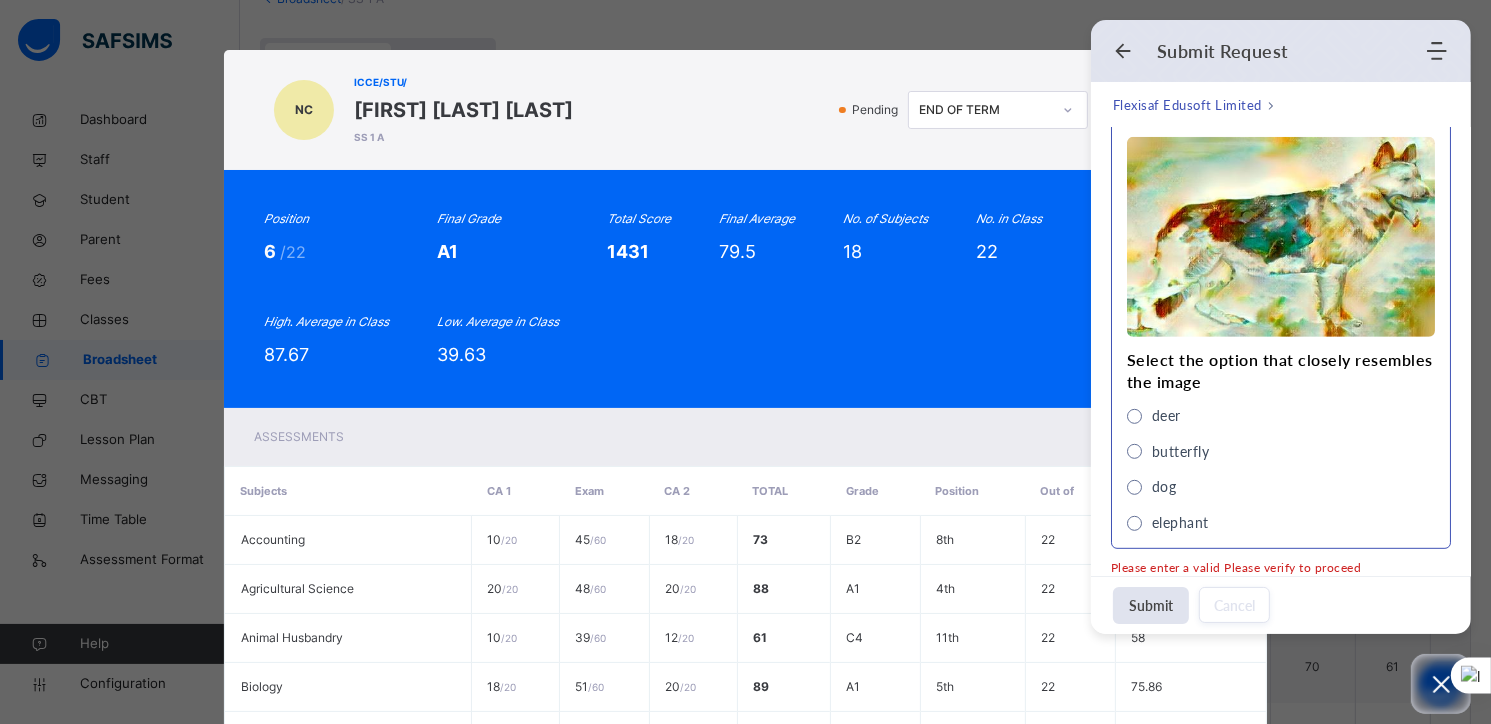 click at bounding box center (1134, 487) 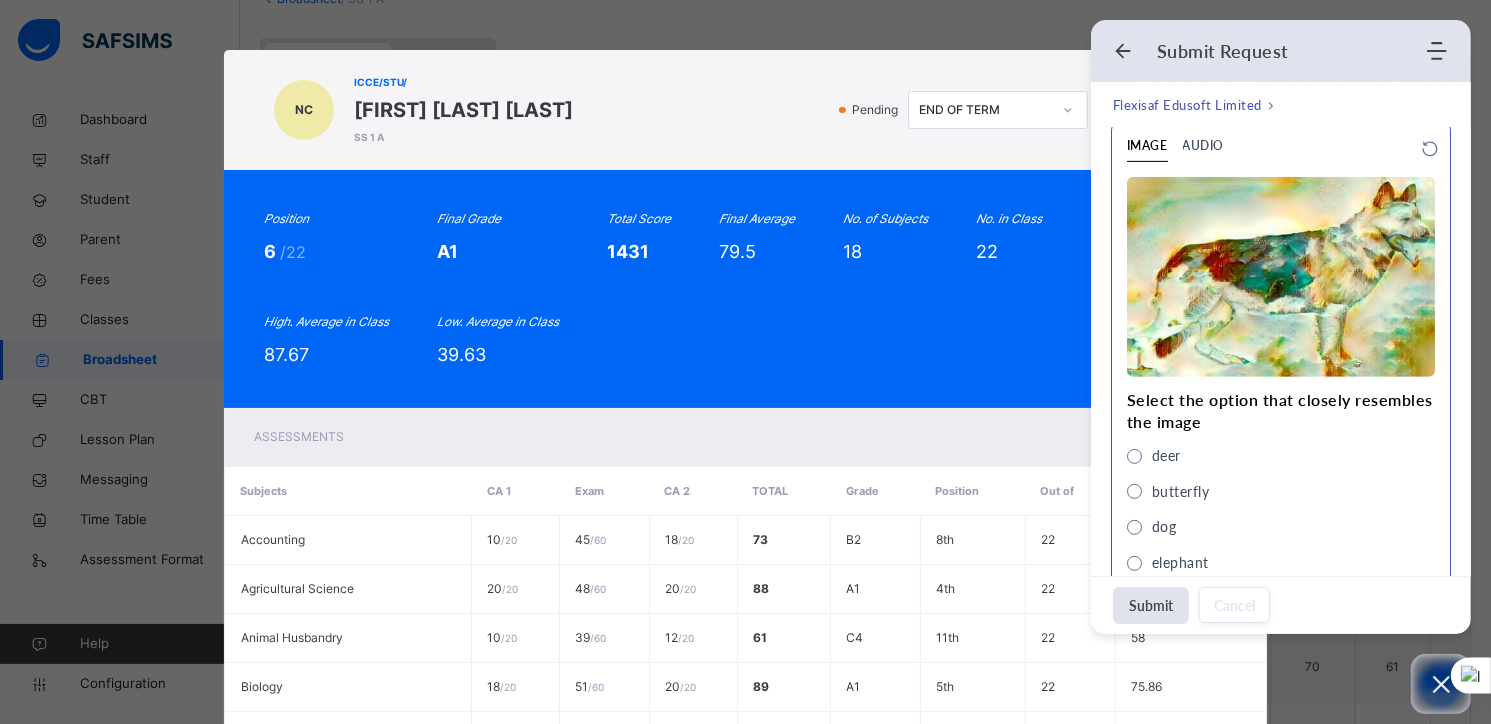 scroll, scrollTop: 988, scrollLeft: 0, axis: vertical 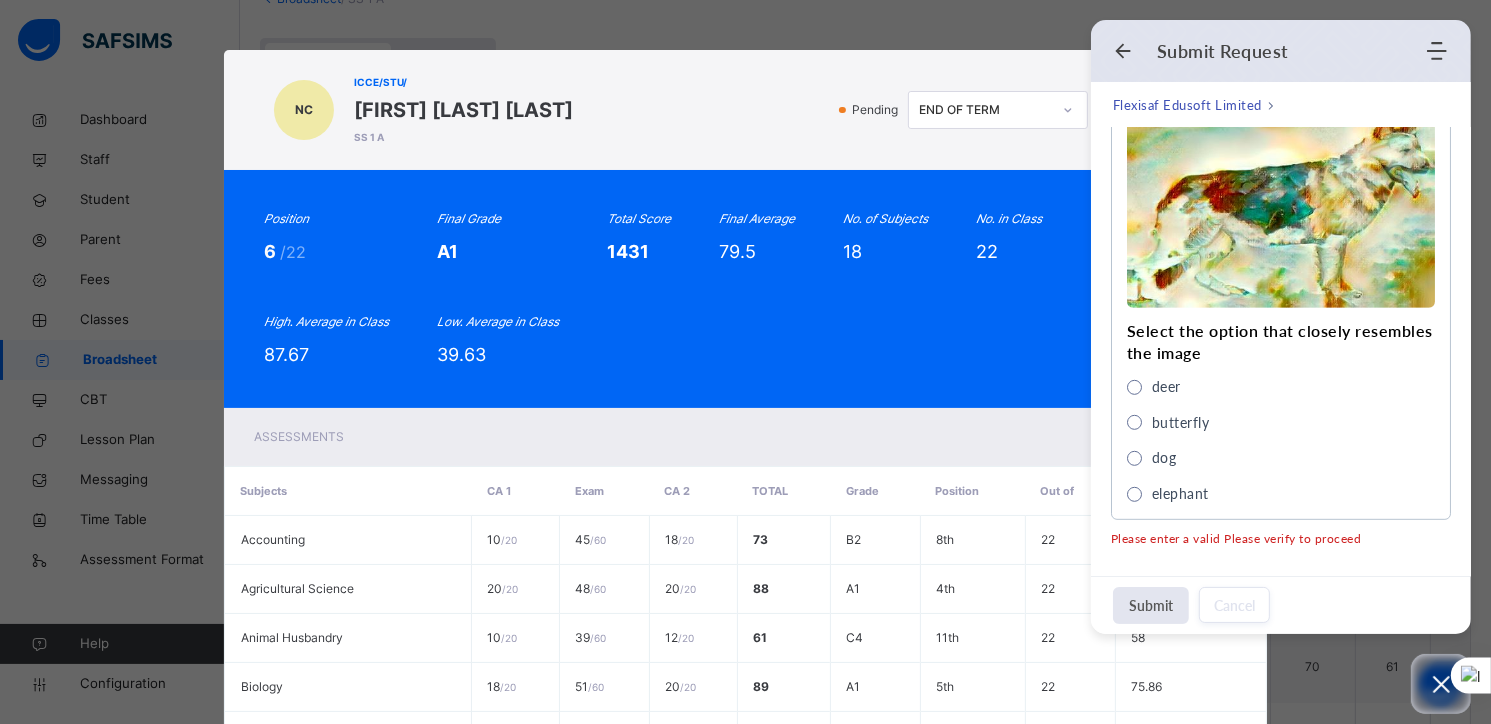 click on "Submit" at bounding box center (1151, 605) 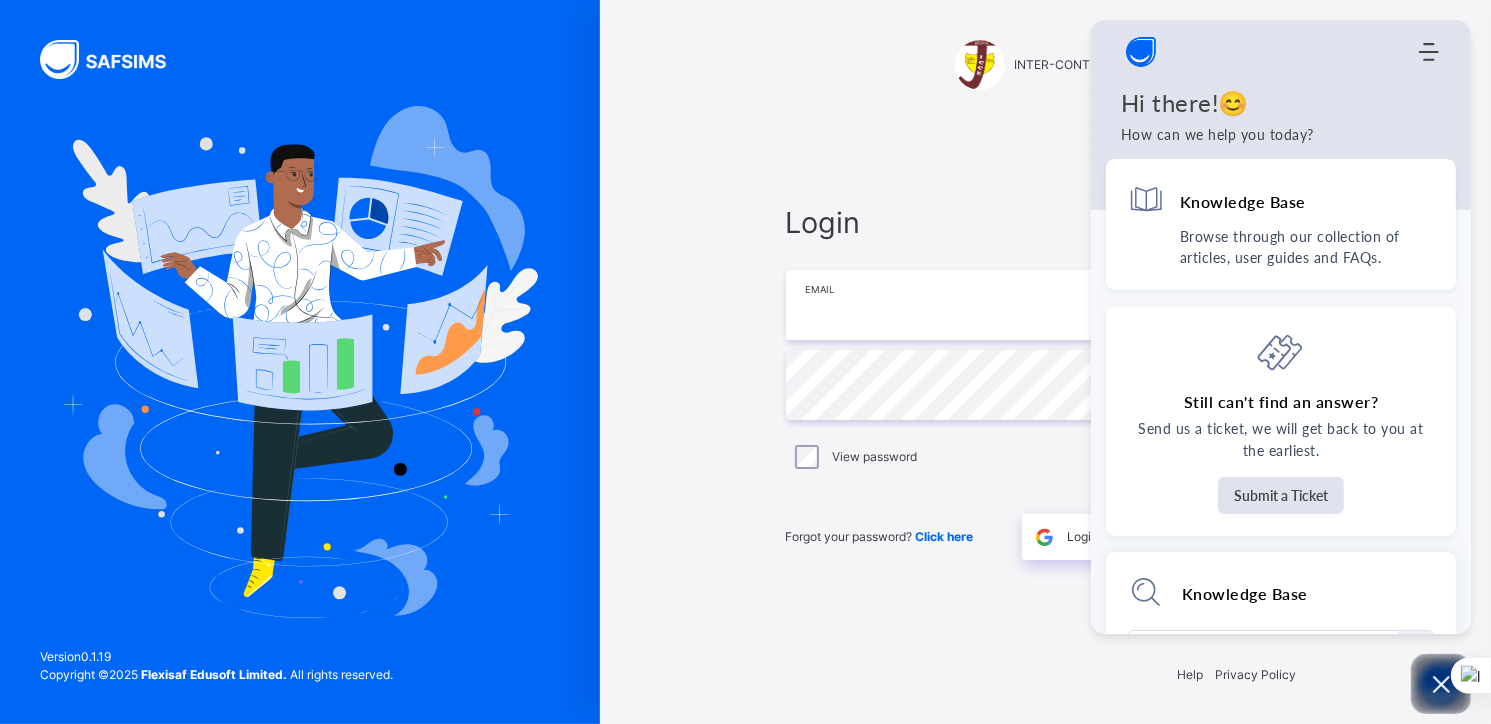 type on "**********" 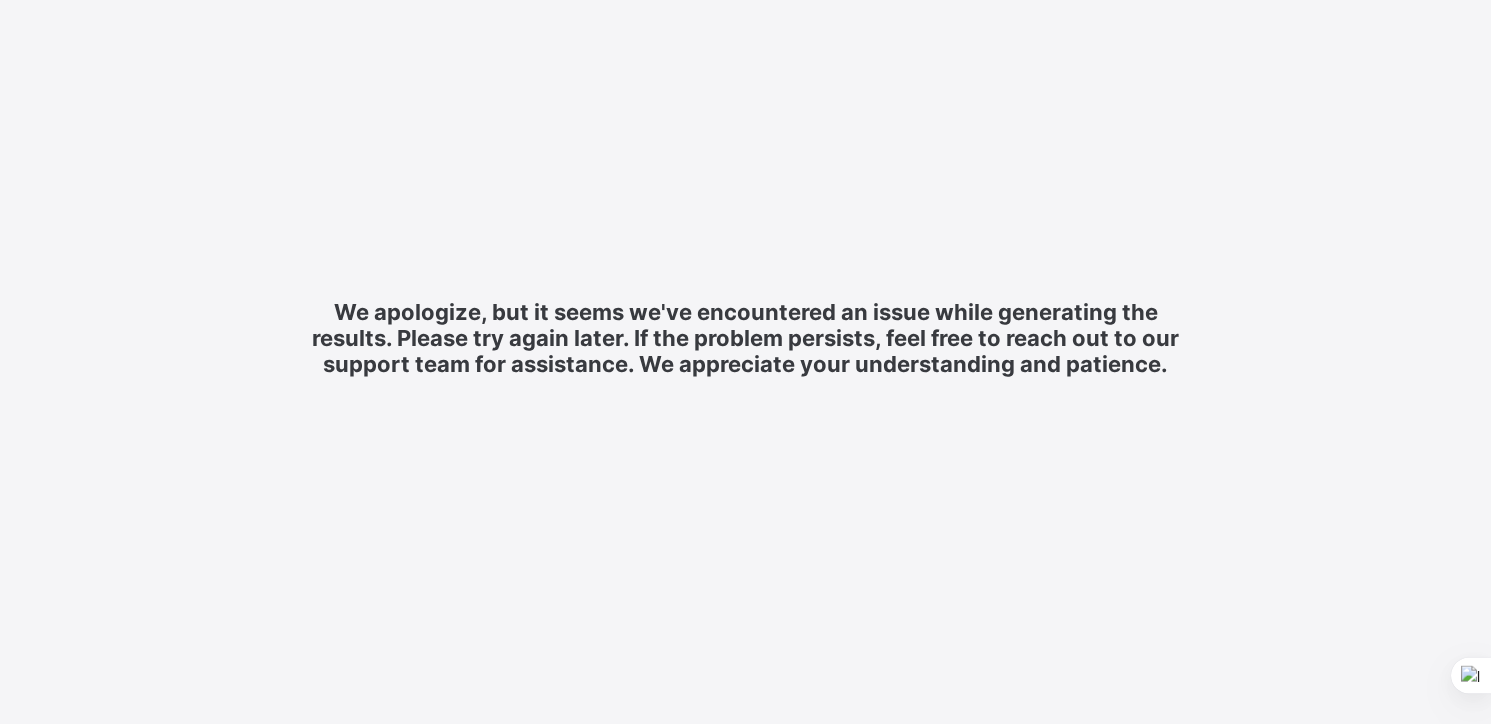 scroll, scrollTop: 0, scrollLeft: 0, axis: both 